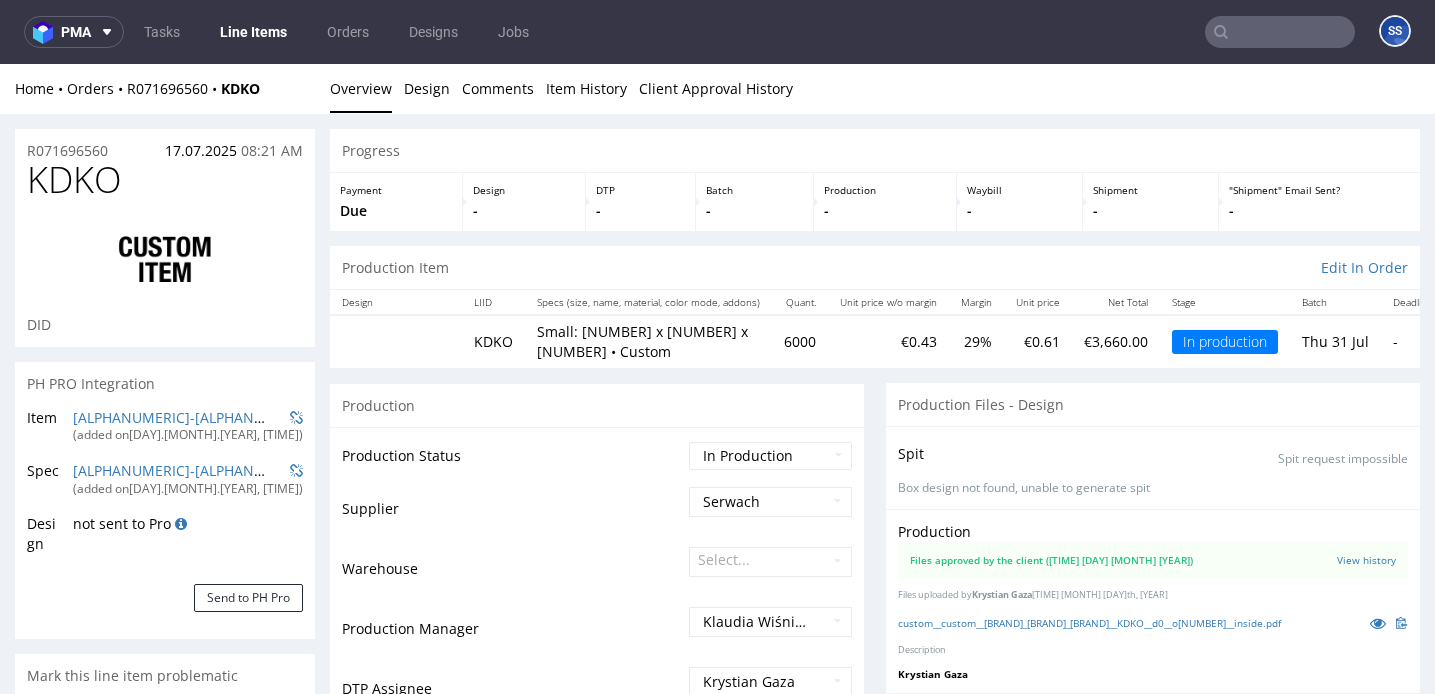 scroll, scrollTop: 2283, scrollLeft: 0, axis: vertical 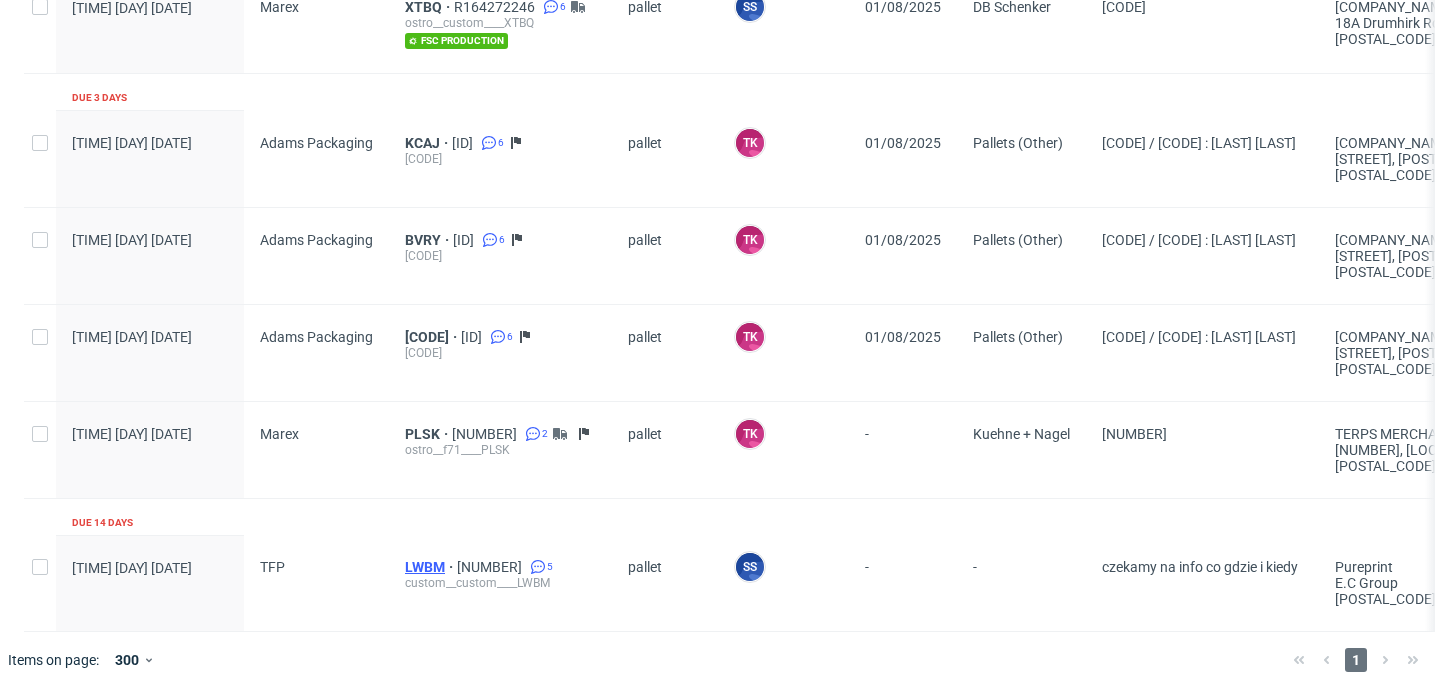 click on "LWBM" at bounding box center (431, 567) 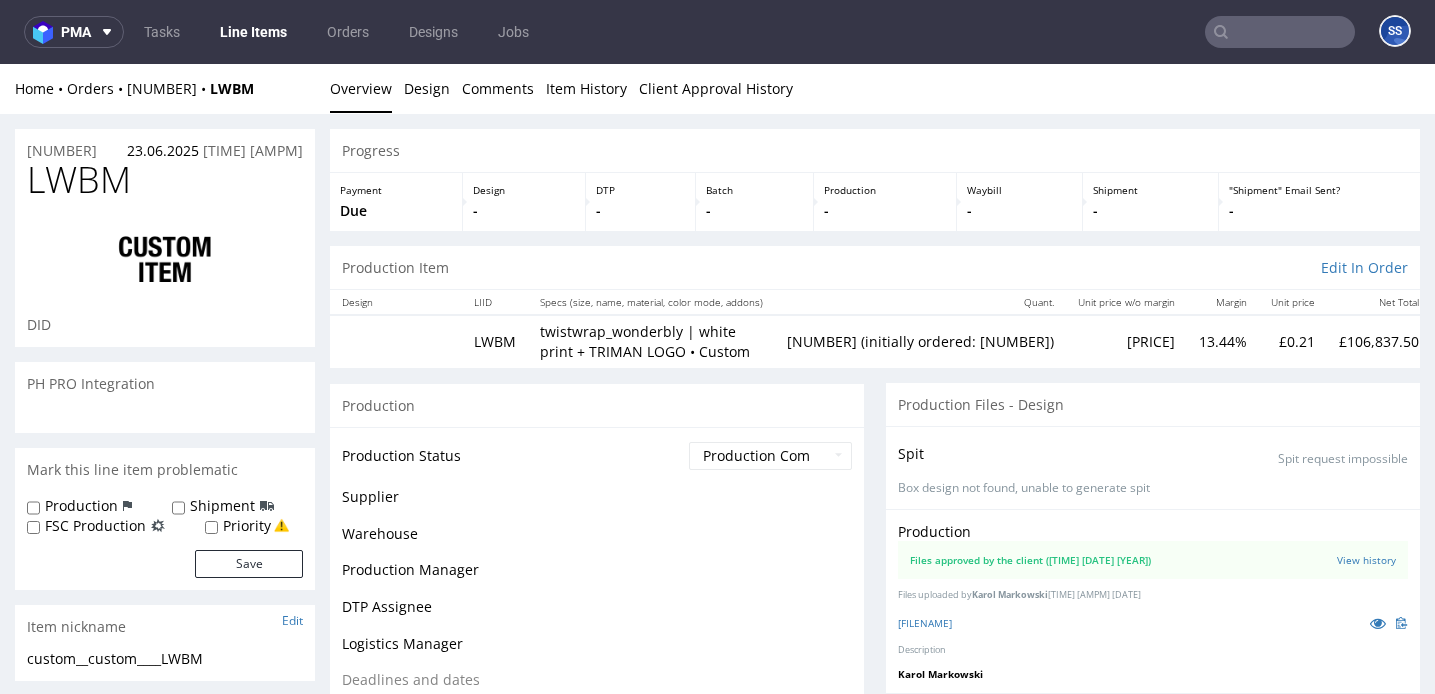 scroll, scrollTop: 0, scrollLeft: 0, axis: both 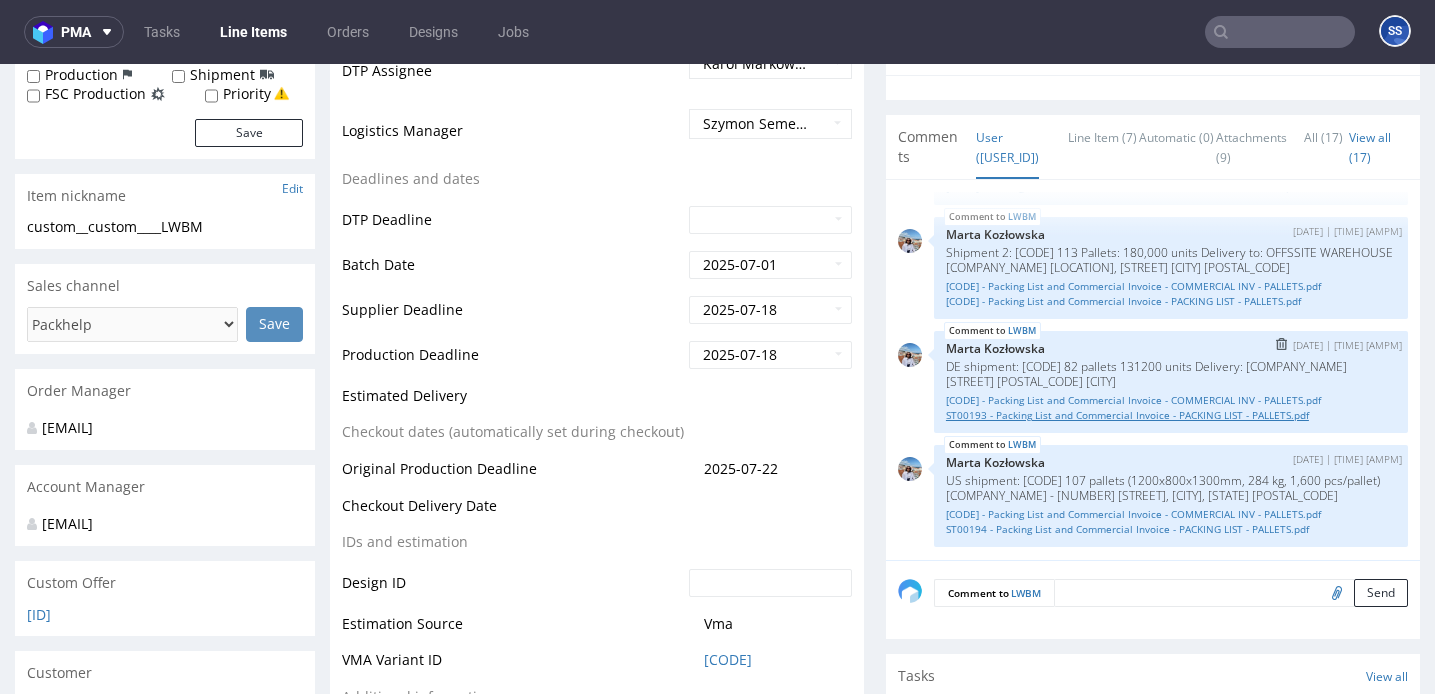click on "ST00193 - Packing List and Commercial Invoice  - PACKING LIST - PALLETS.pdf" at bounding box center [1171, 415] 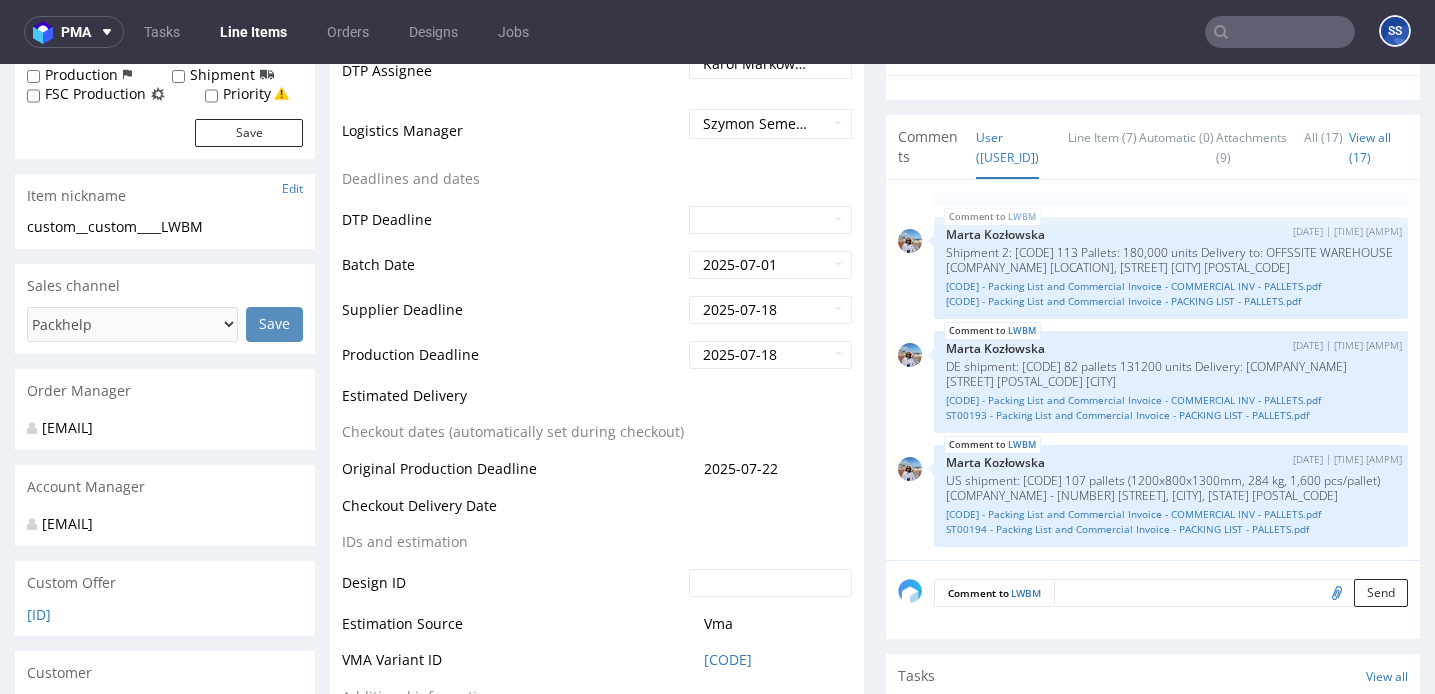 click on "Line Items" at bounding box center (253, 32) 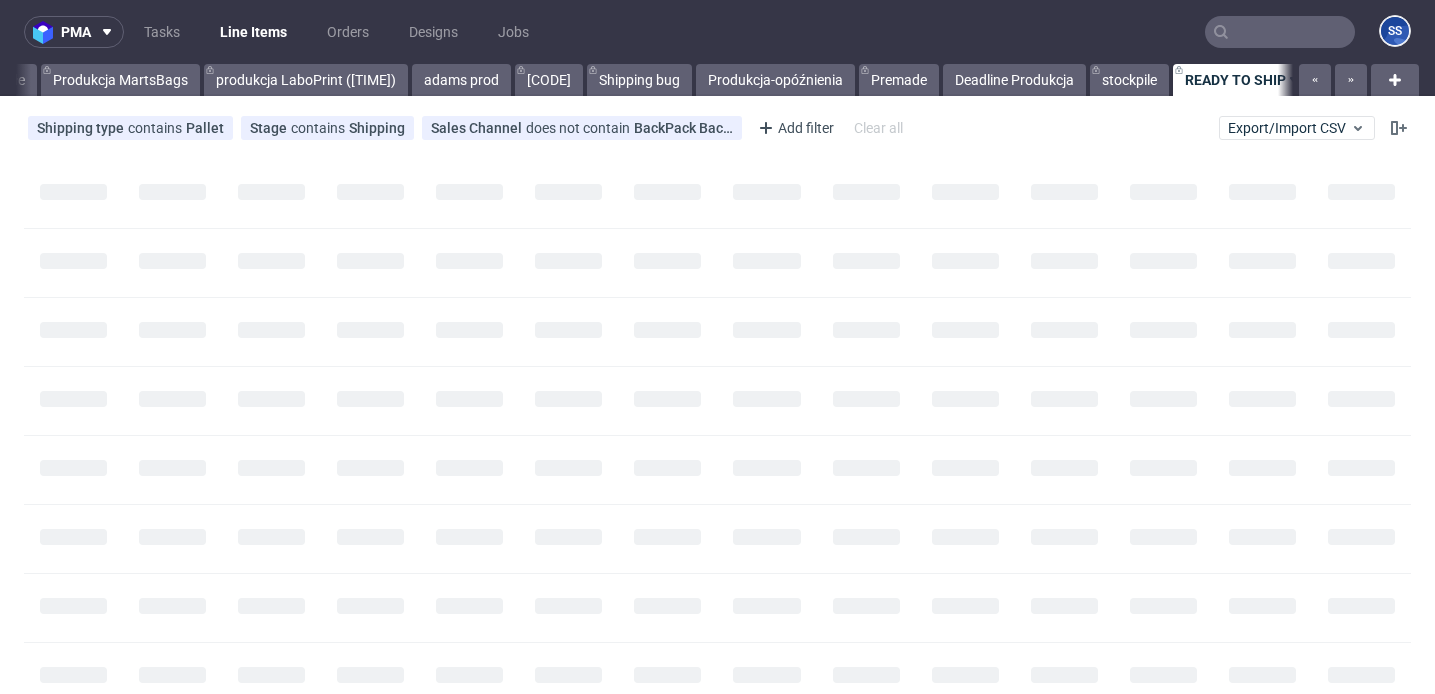 scroll, scrollTop: 0, scrollLeft: 1065, axis: horizontal 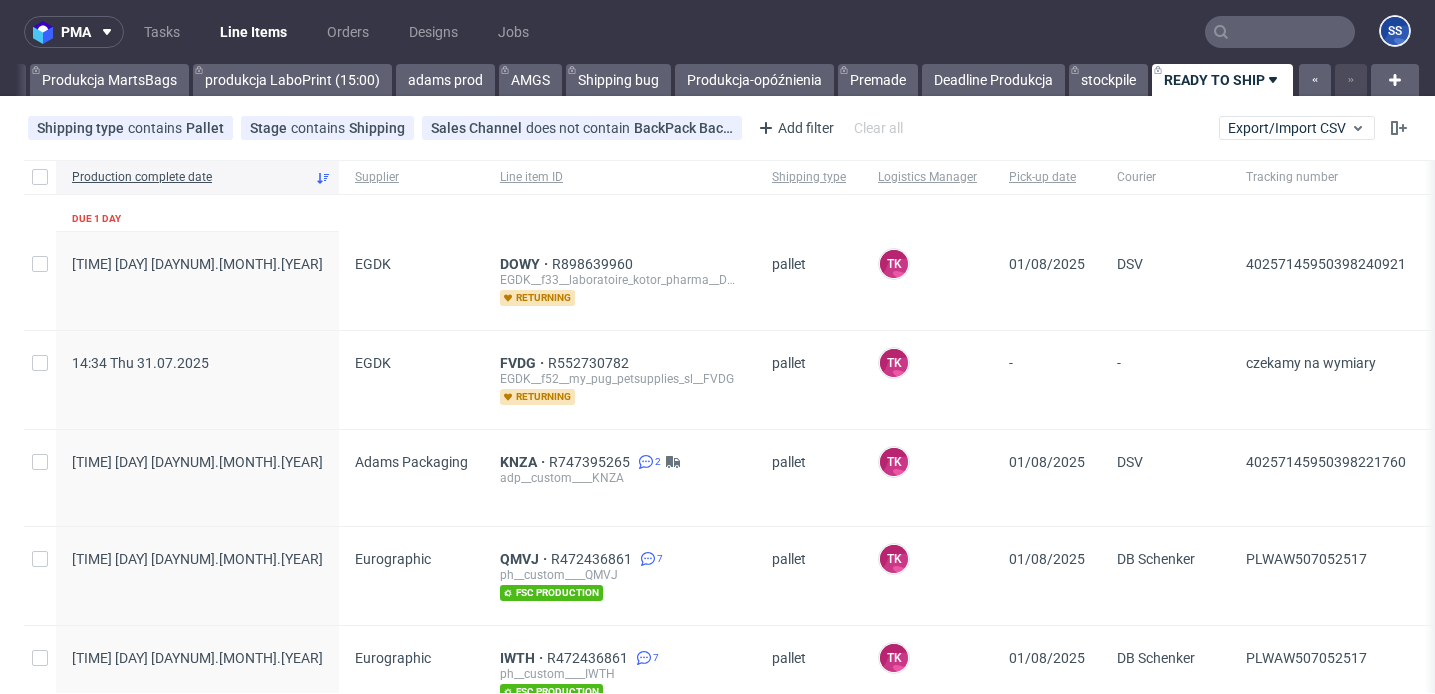 click at bounding box center [1280, 32] 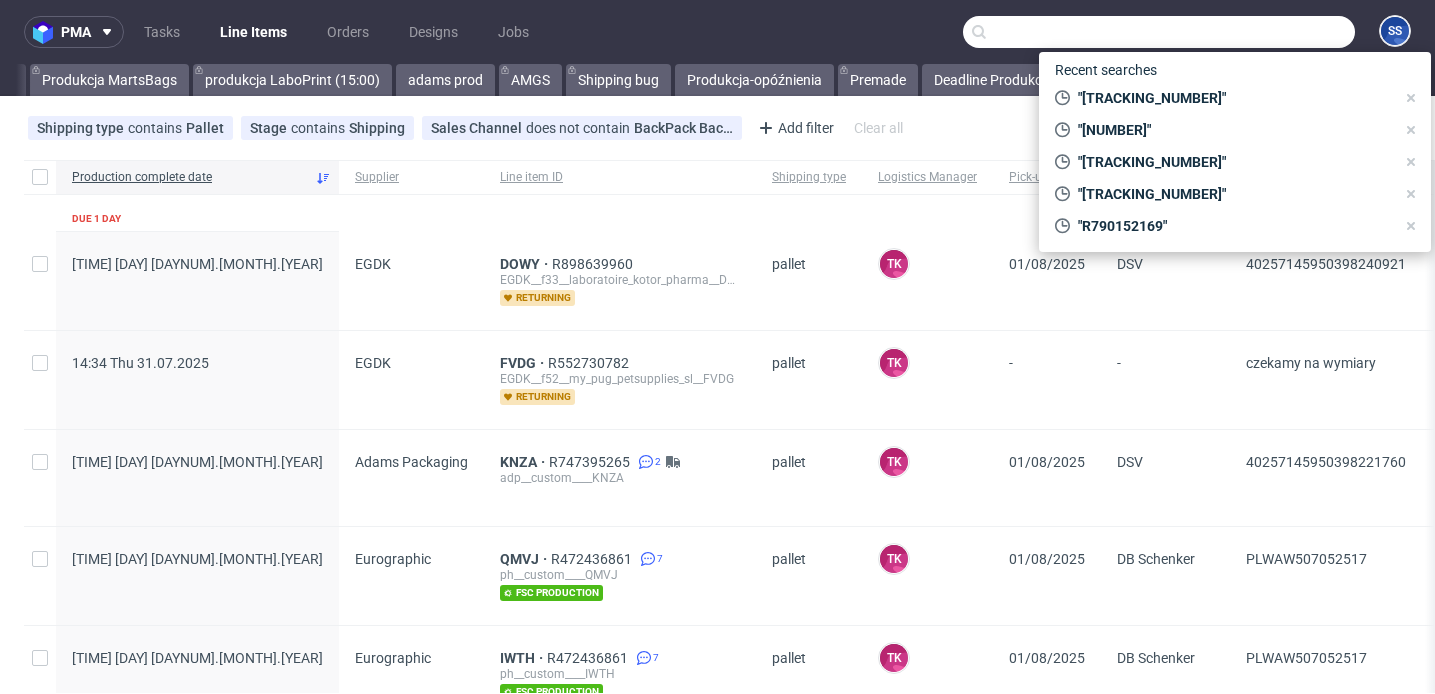 paste on "RWM006144810" 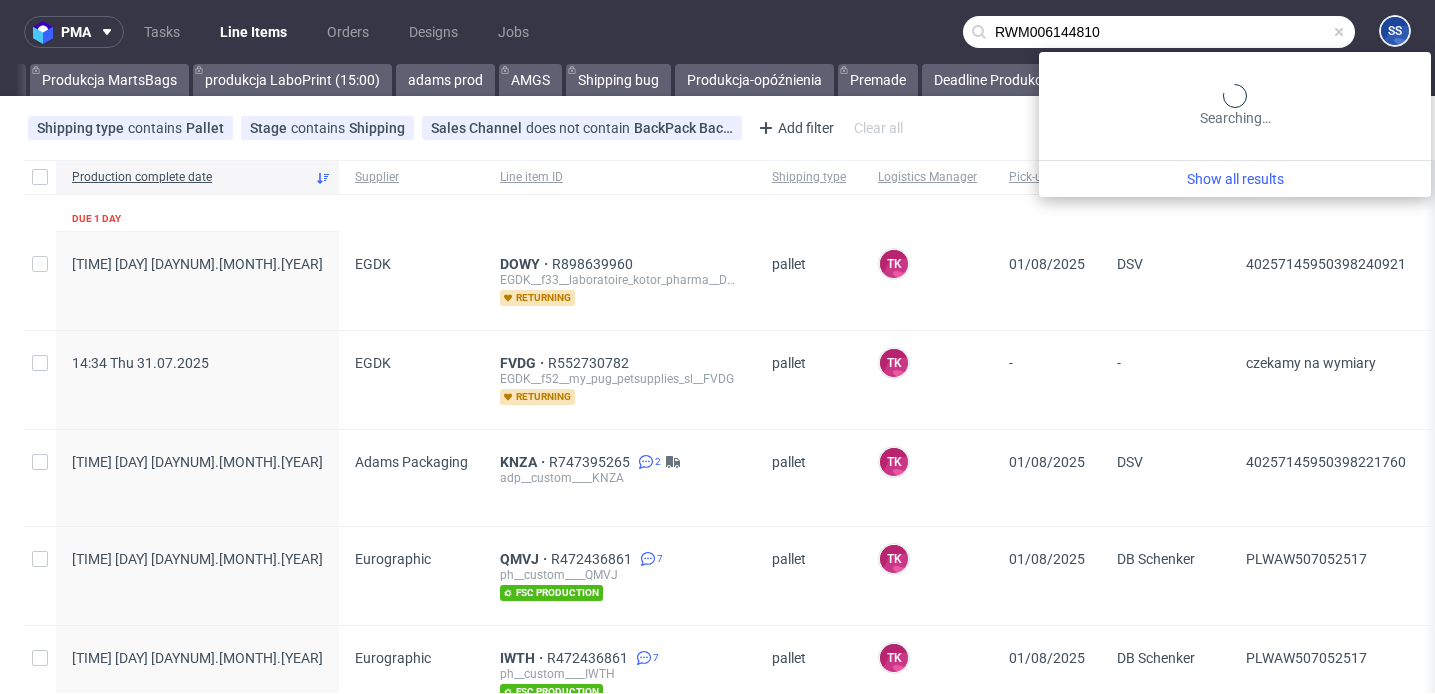 type on "RWM006144810" 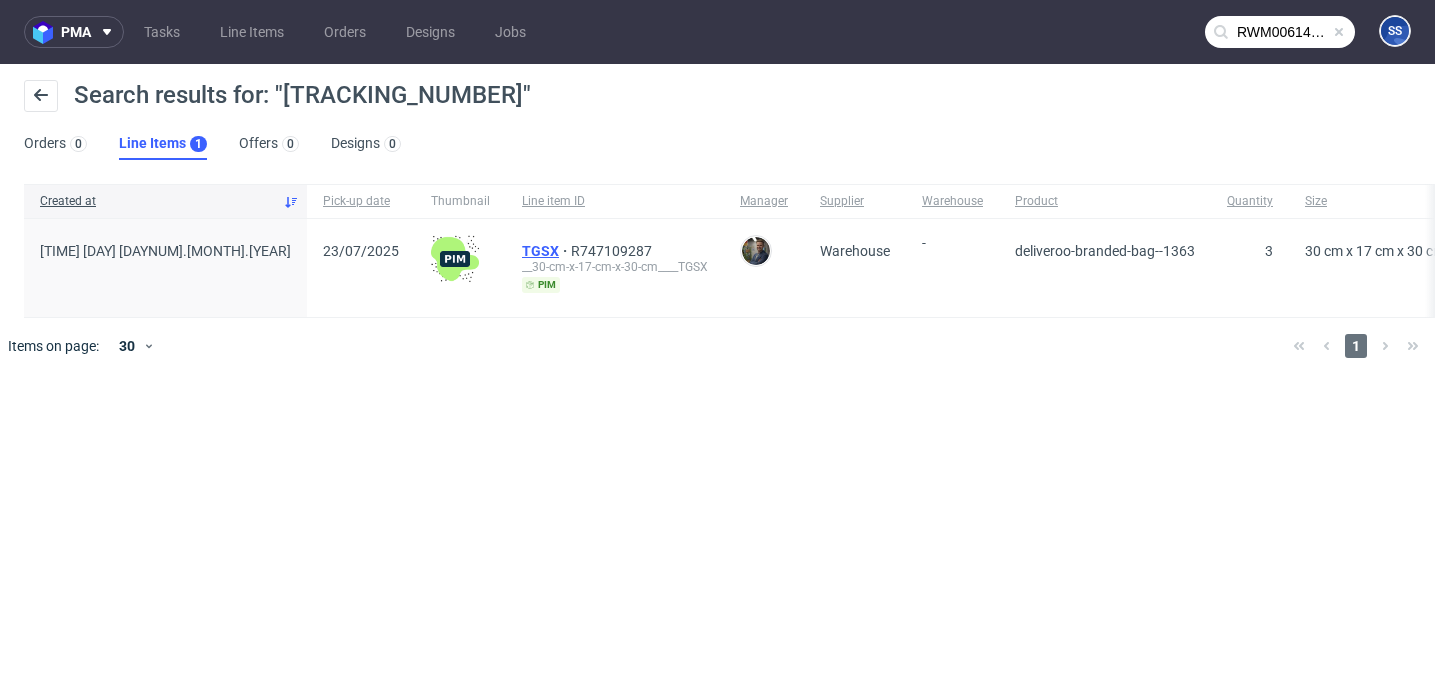 click on "TGSX" at bounding box center [546, 251] 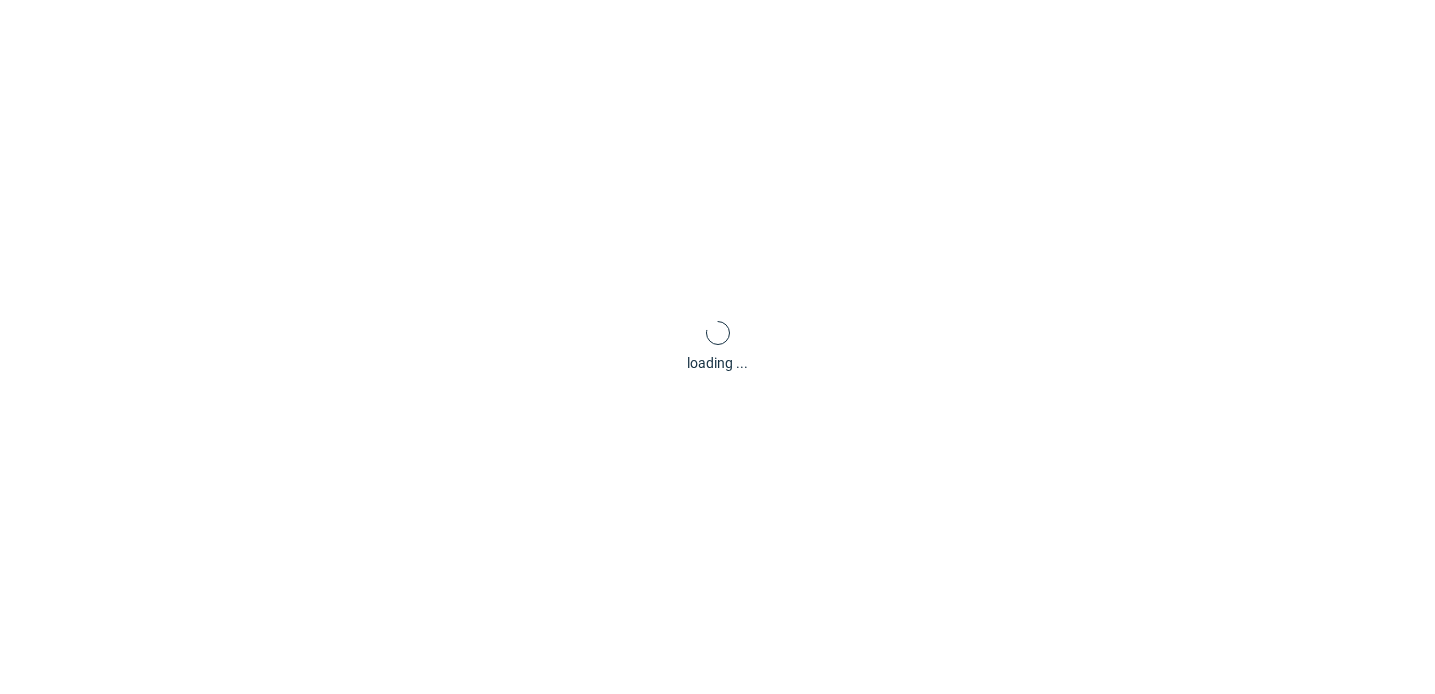 type 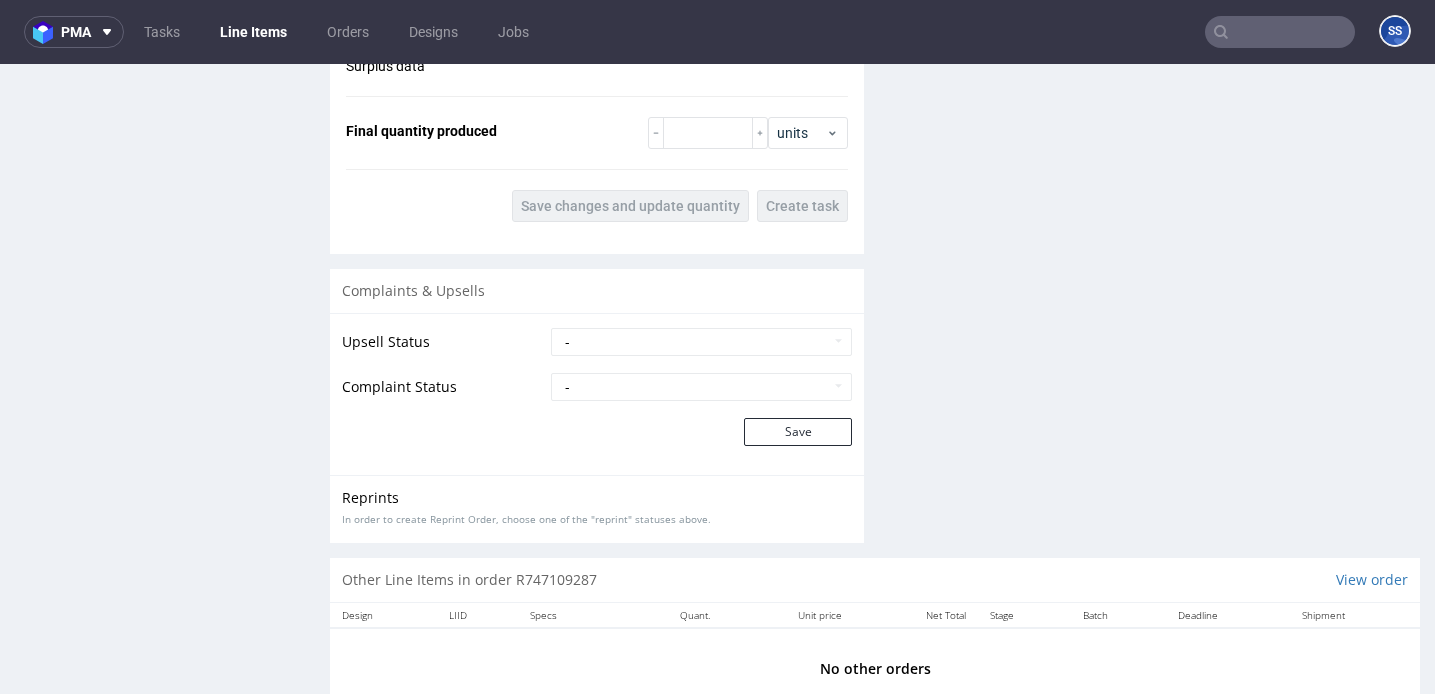 scroll, scrollTop: 2246, scrollLeft: 0, axis: vertical 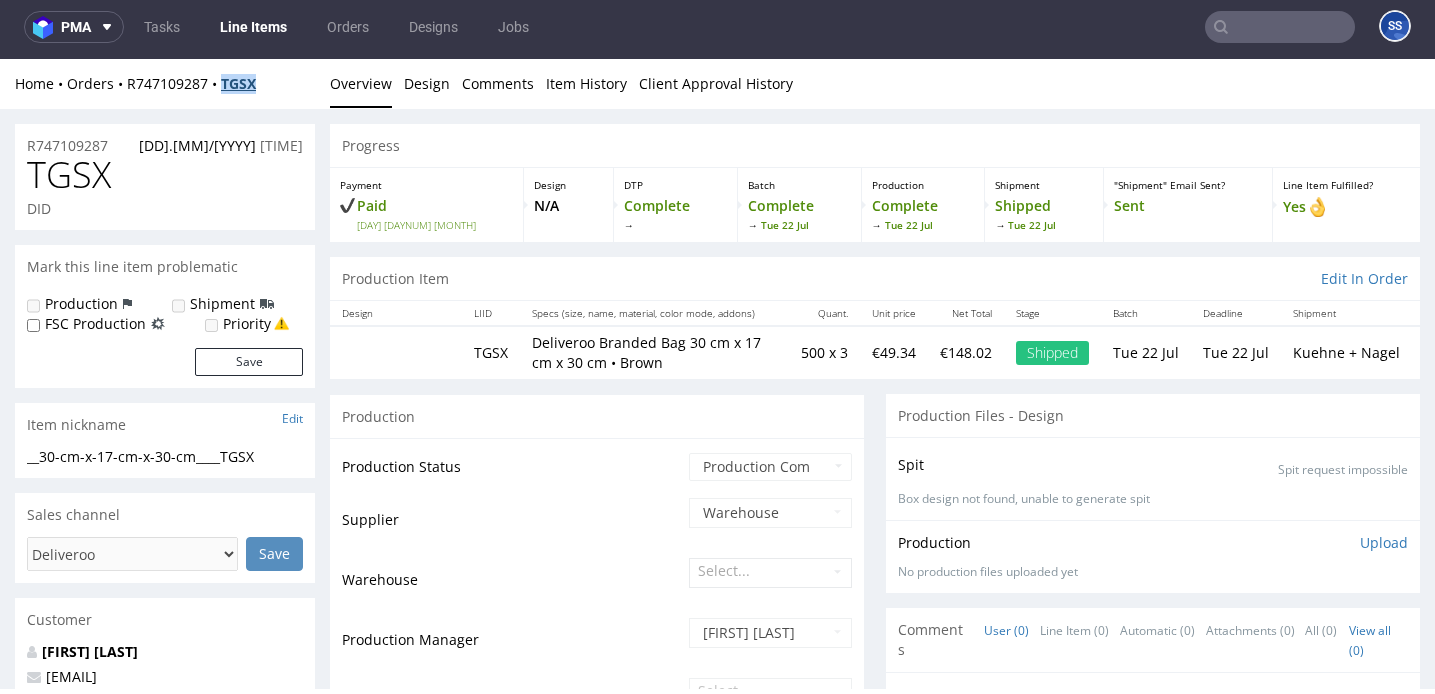 drag, startPoint x: 282, startPoint y: 85, endPoint x: 222, endPoint y: 89, distance: 60.133186 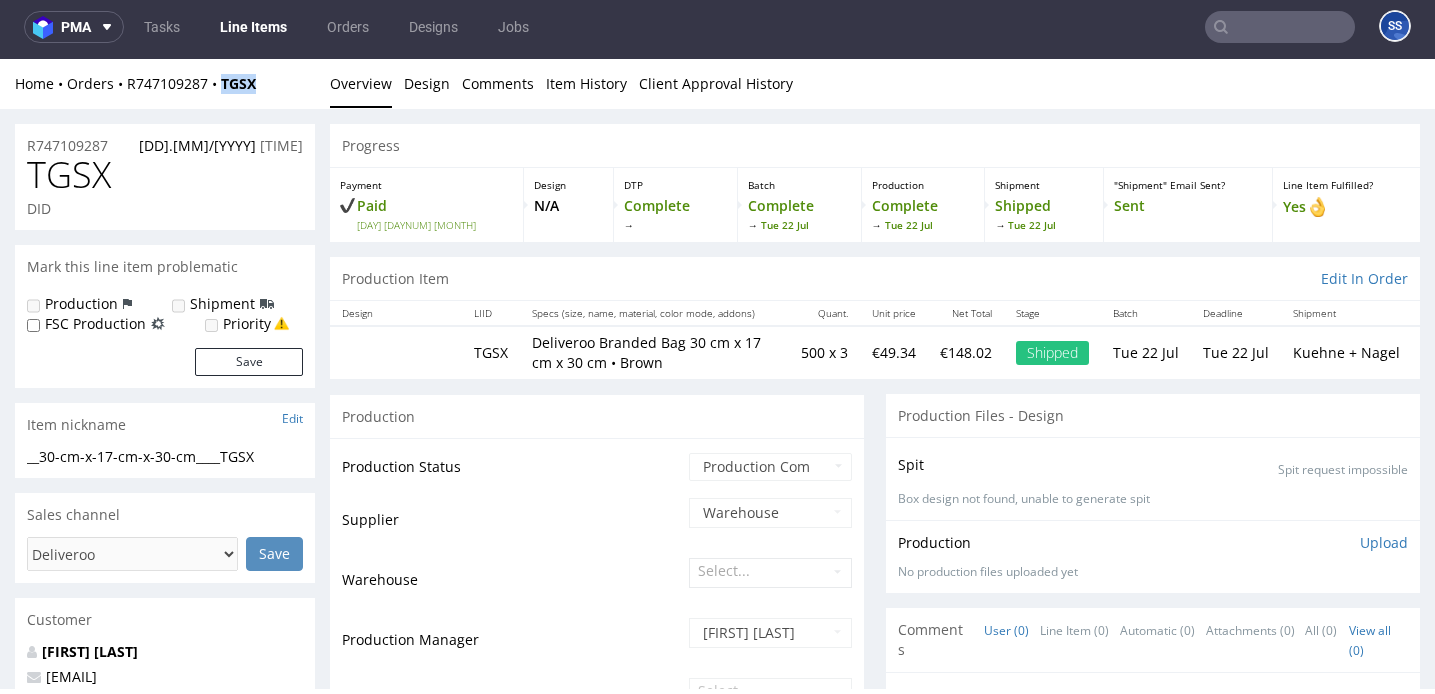copy on "TGSX" 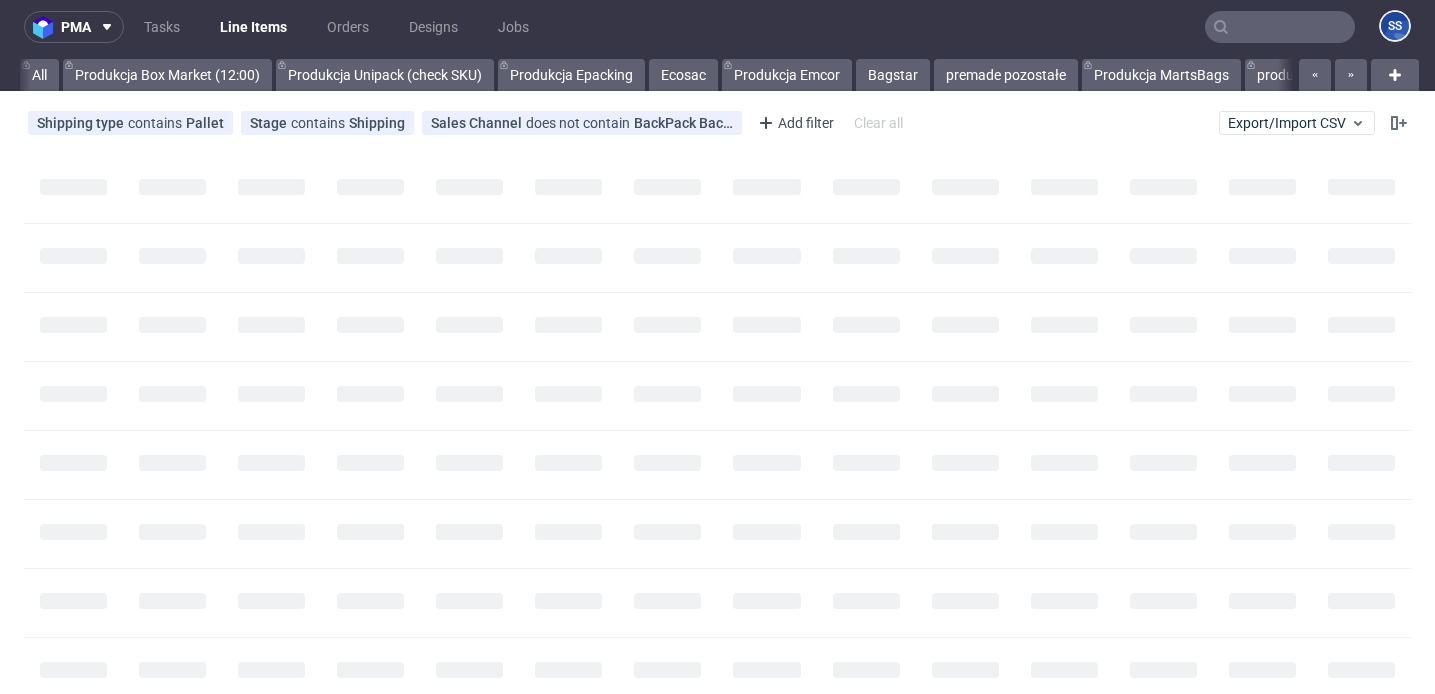 scroll, scrollTop: 0, scrollLeft: 0, axis: both 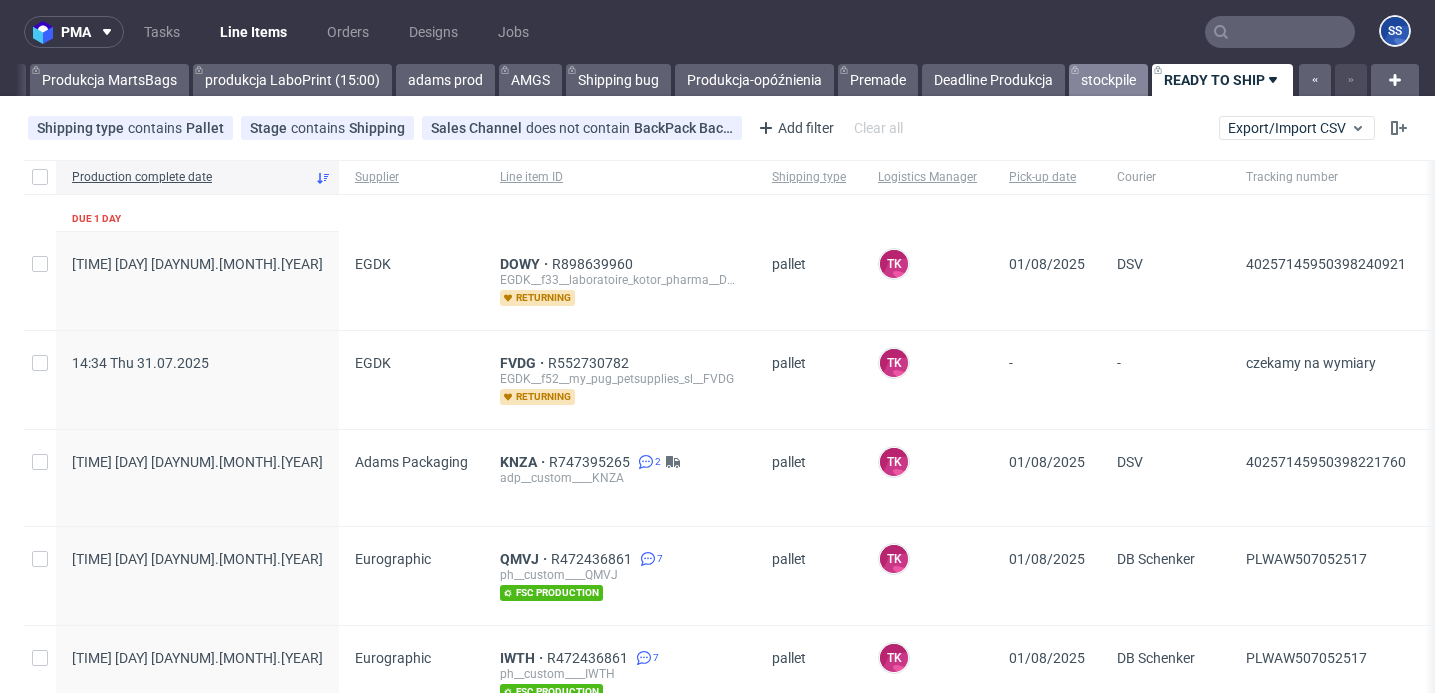 click on "stockpile" at bounding box center [1108, 80] 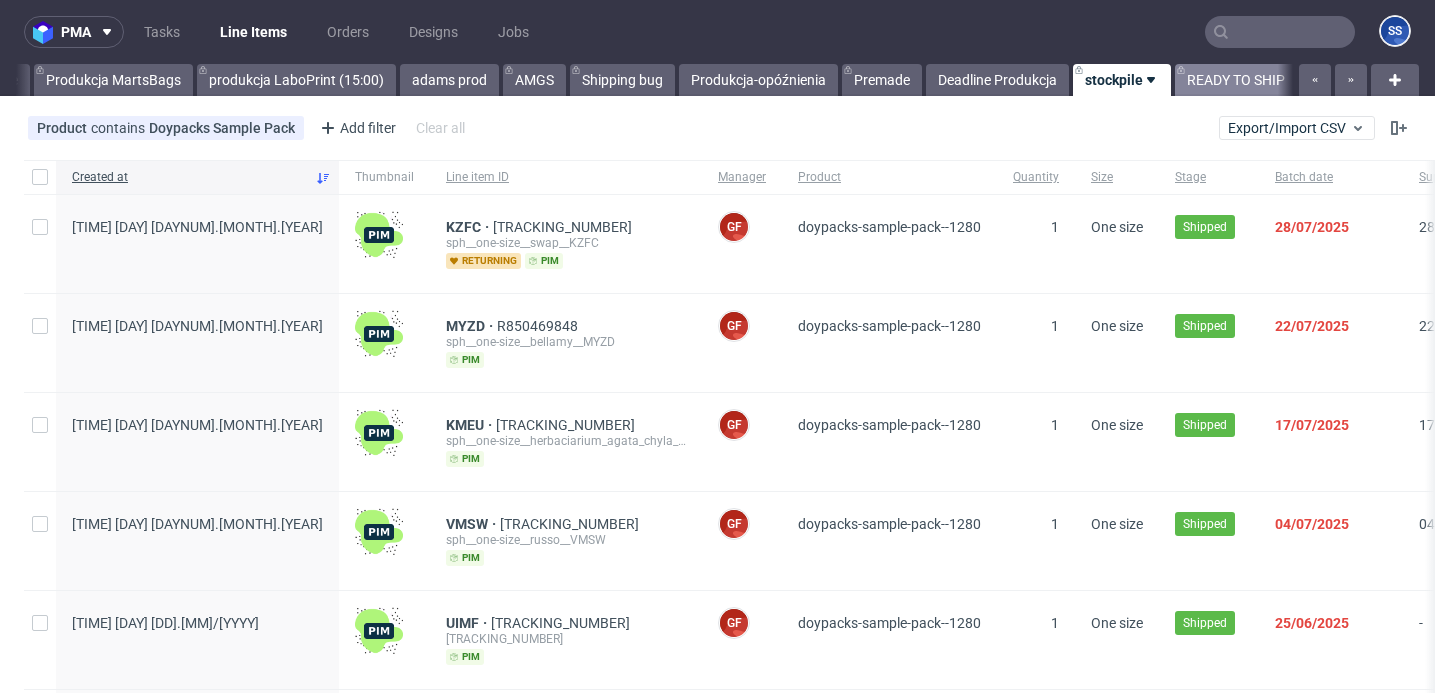 click on "READY TO SHIP" at bounding box center [1236, 80] 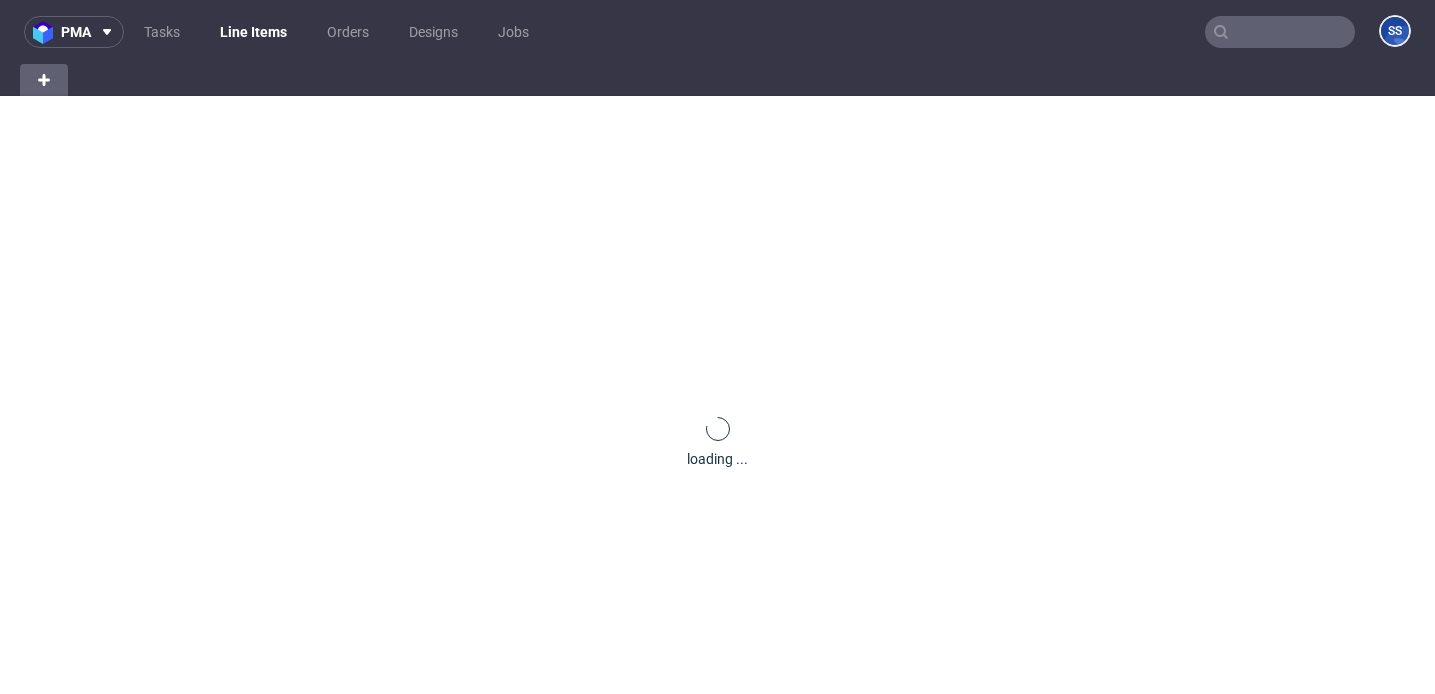 scroll, scrollTop: 0, scrollLeft: 0, axis: both 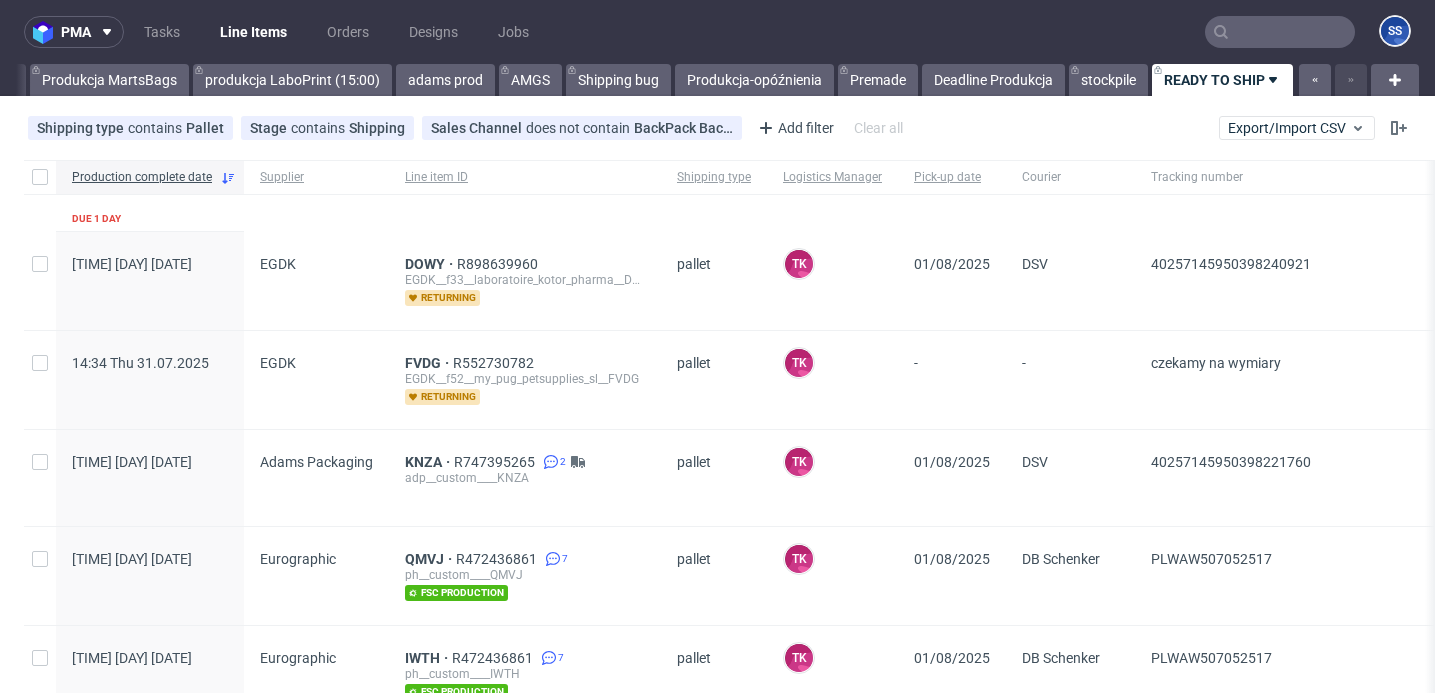 click at bounding box center [1280, 32] 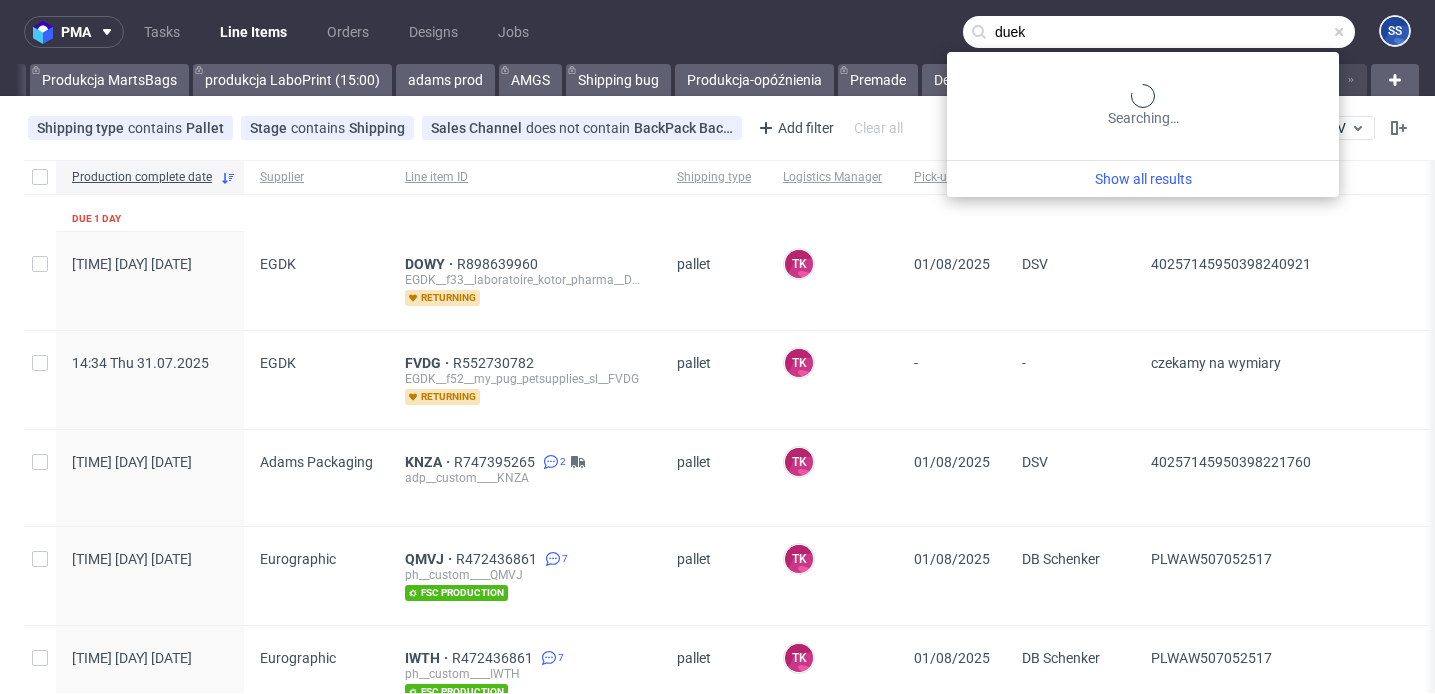 type on "duek" 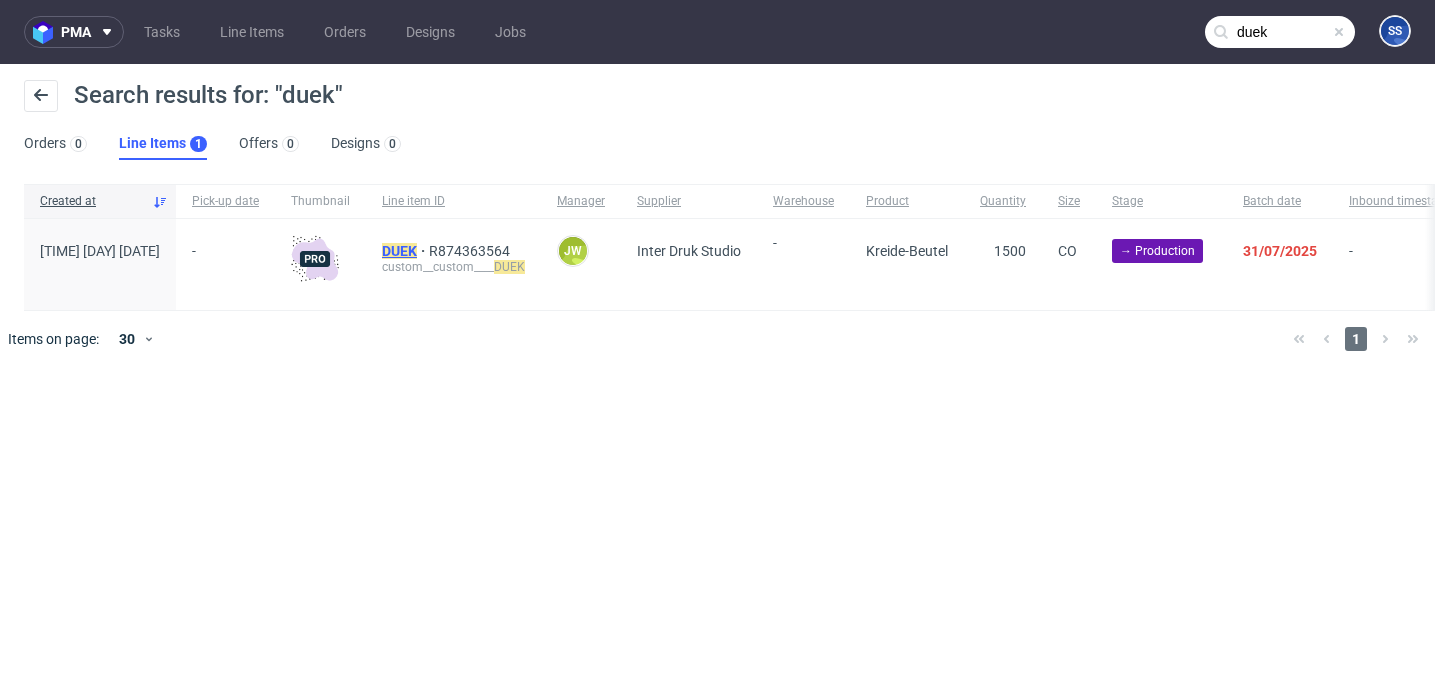 click on "DUEK" 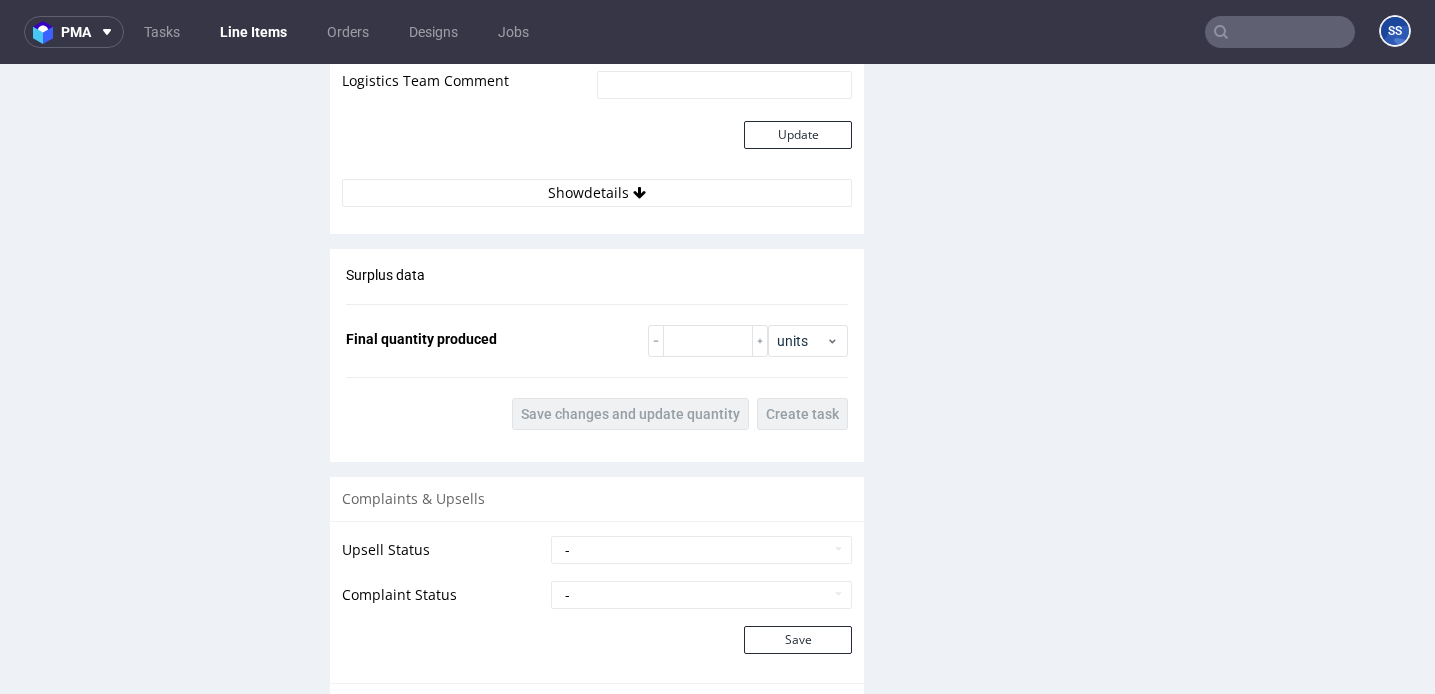 scroll, scrollTop: 3046, scrollLeft: 0, axis: vertical 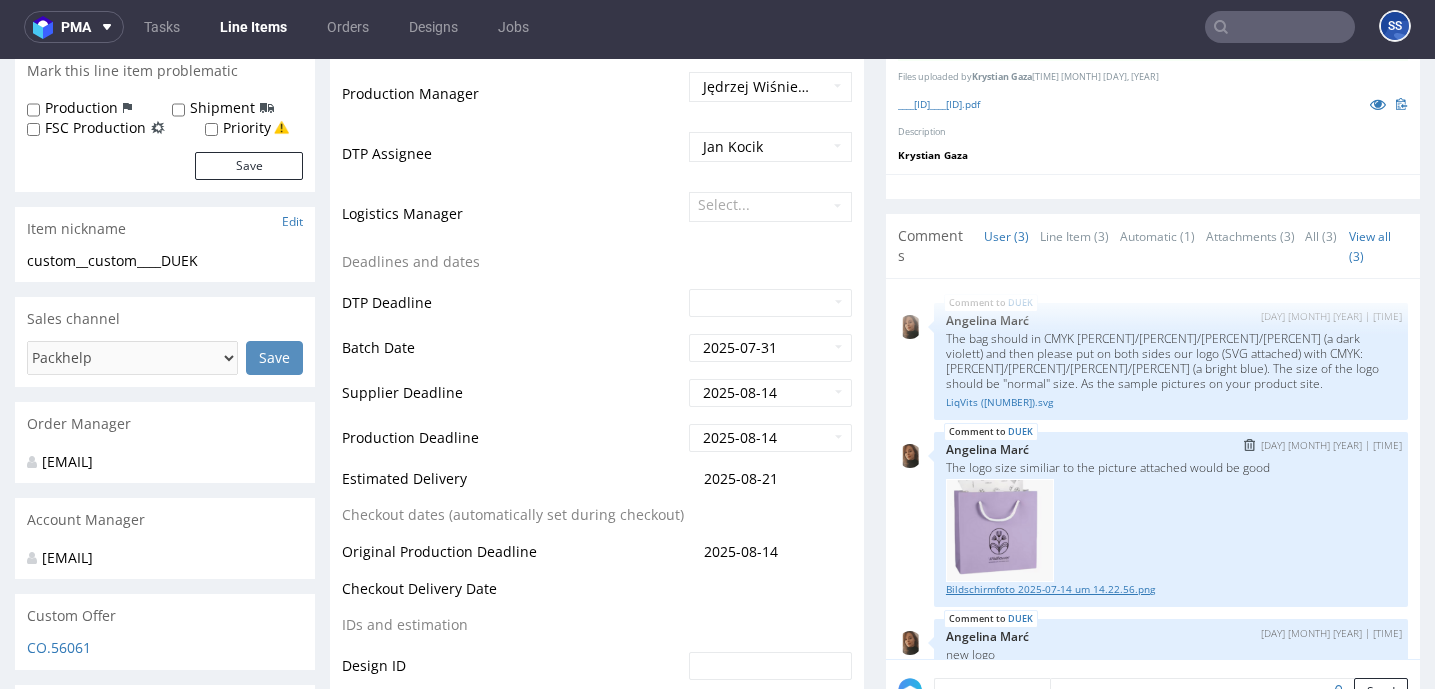 click on "Bildschirmfoto 2025-07-14 um 14.22.56.png" at bounding box center [1171, 589] 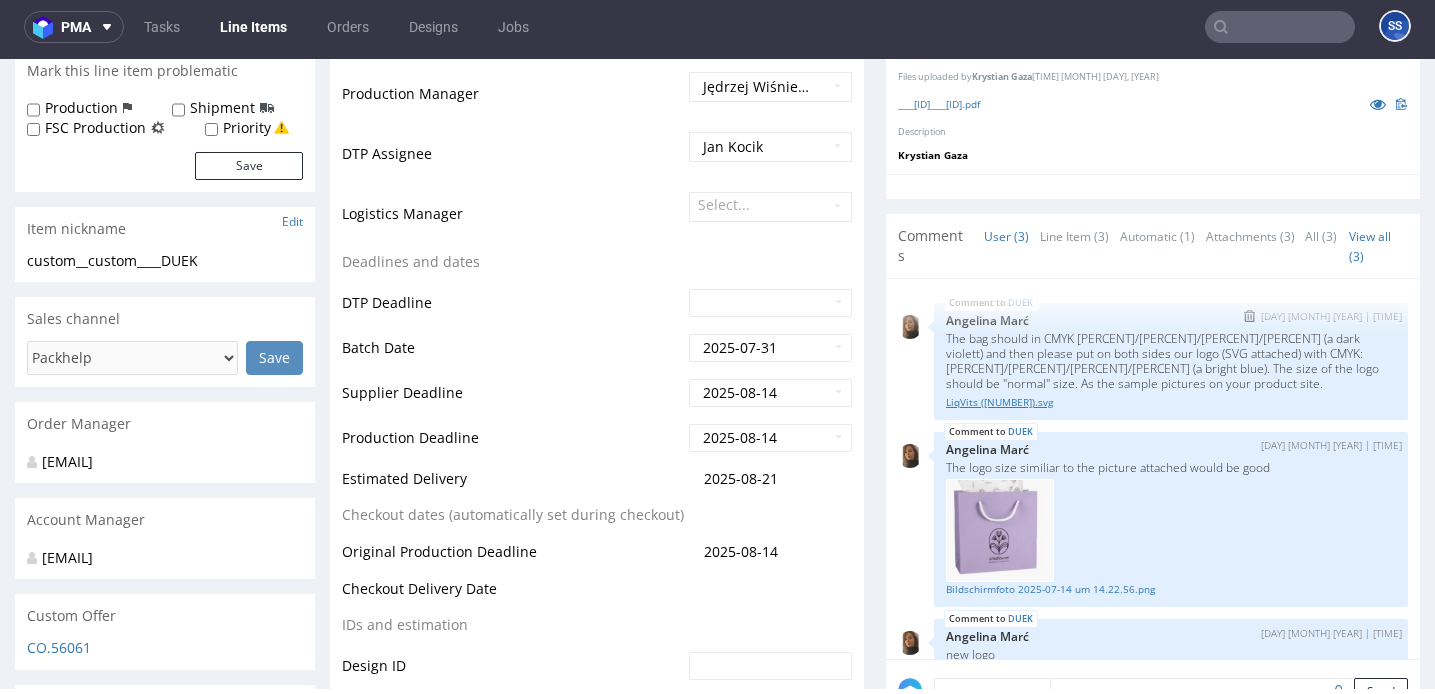click on "LiqVits (1).svg" at bounding box center (1171, 402) 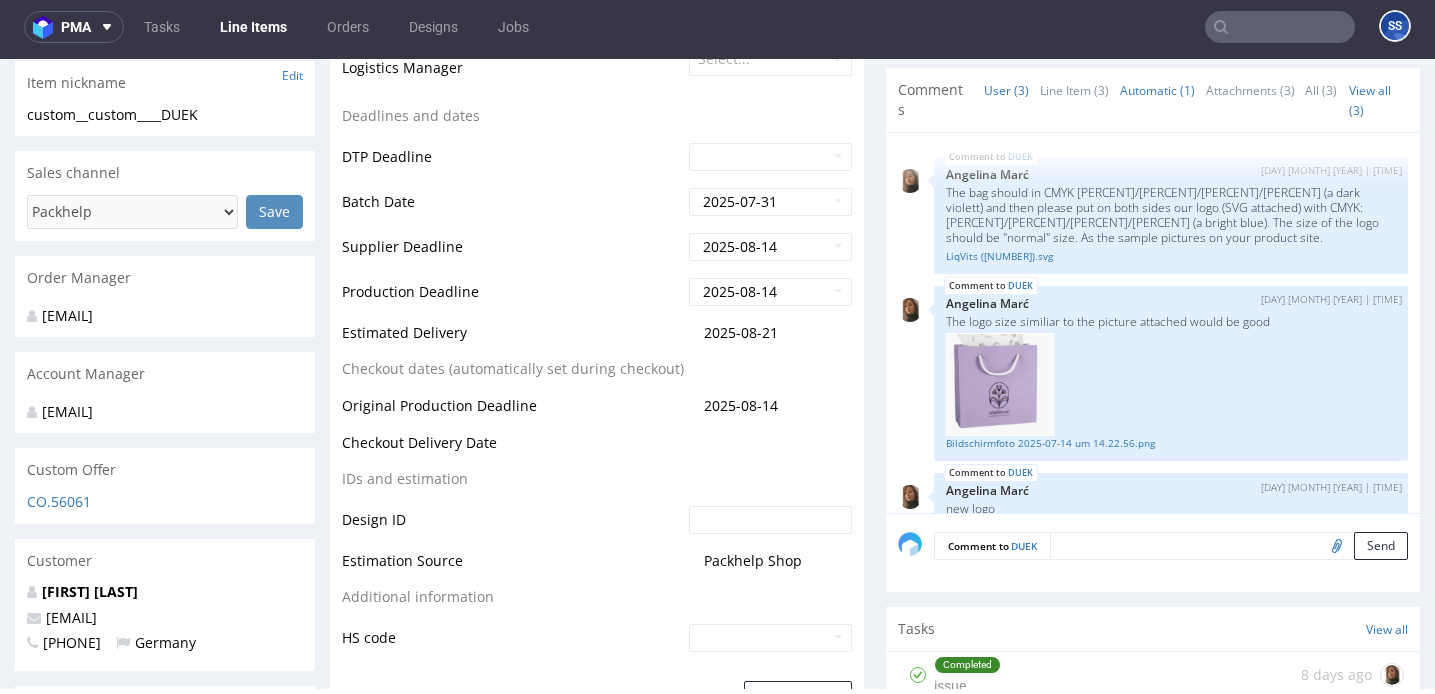 scroll, scrollTop: 701, scrollLeft: 0, axis: vertical 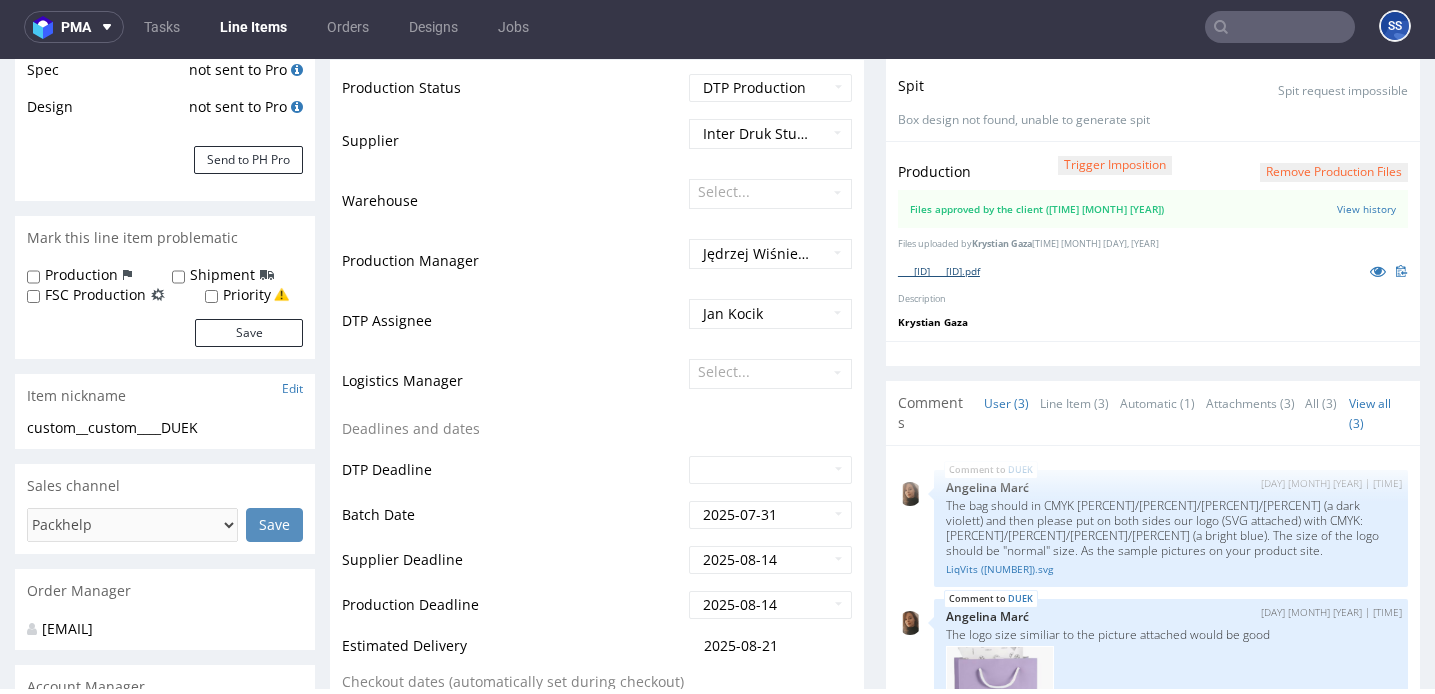 click on "custom__custom____DUEK__d0__oR874363564.pdf" at bounding box center [939, 271] 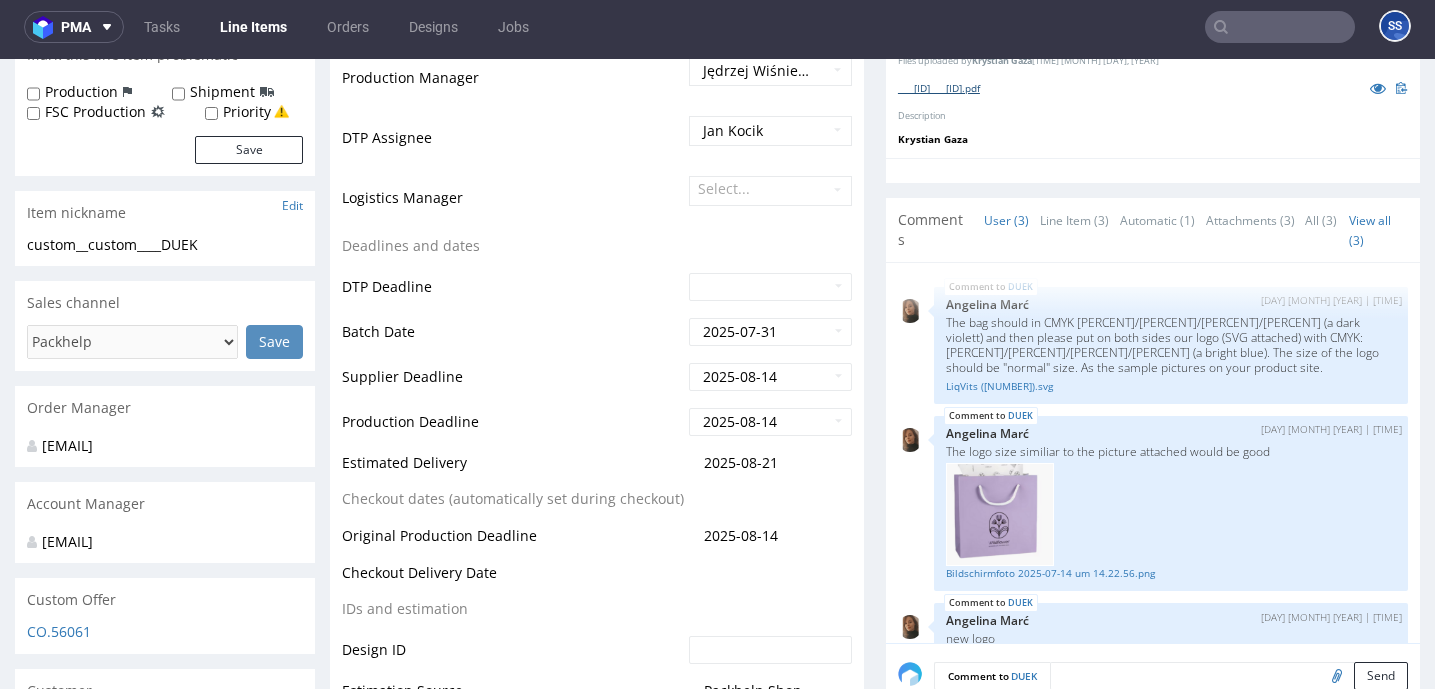 scroll, scrollTop: 564, scrollLeft: 0, axis: vertical 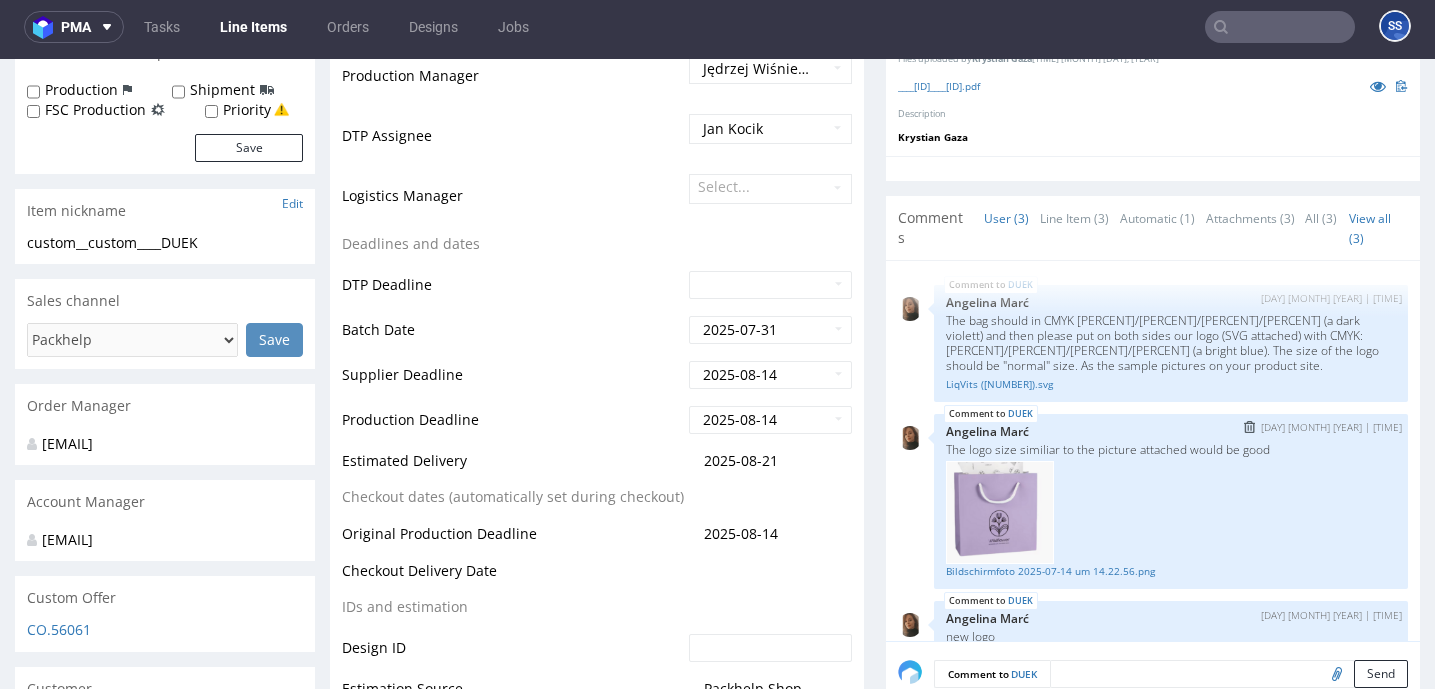 click at bounding box center [1000, 513] 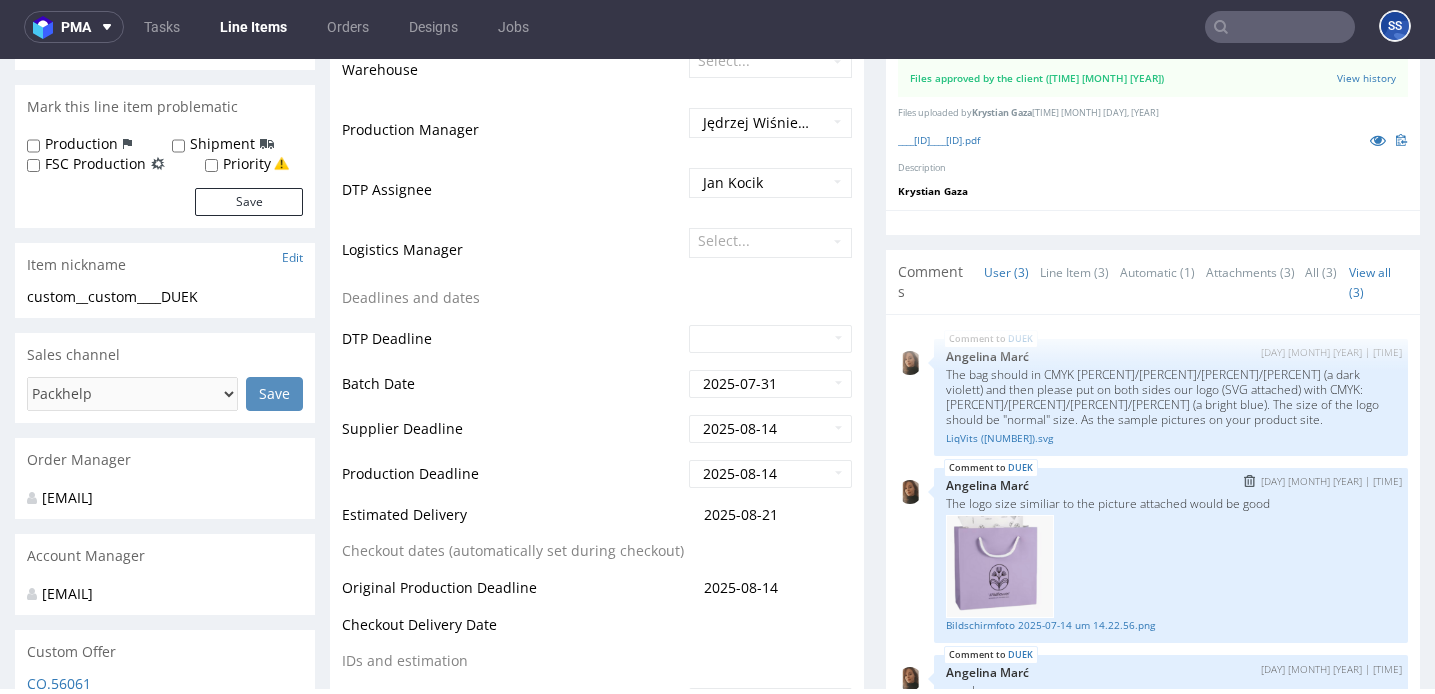 scroll, scrollTop: 508, scrollLeft: 0, axis: vertical 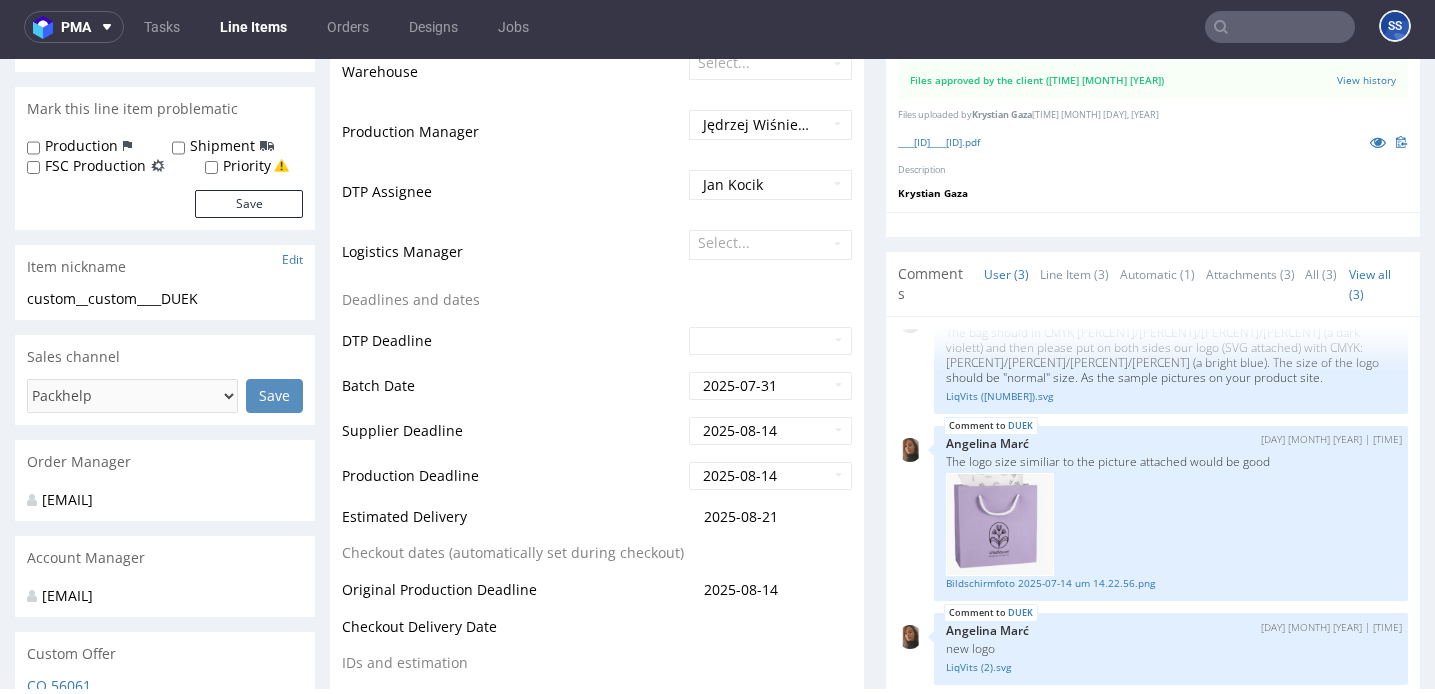 click on "Line Items" at bounding box center [253, 27] 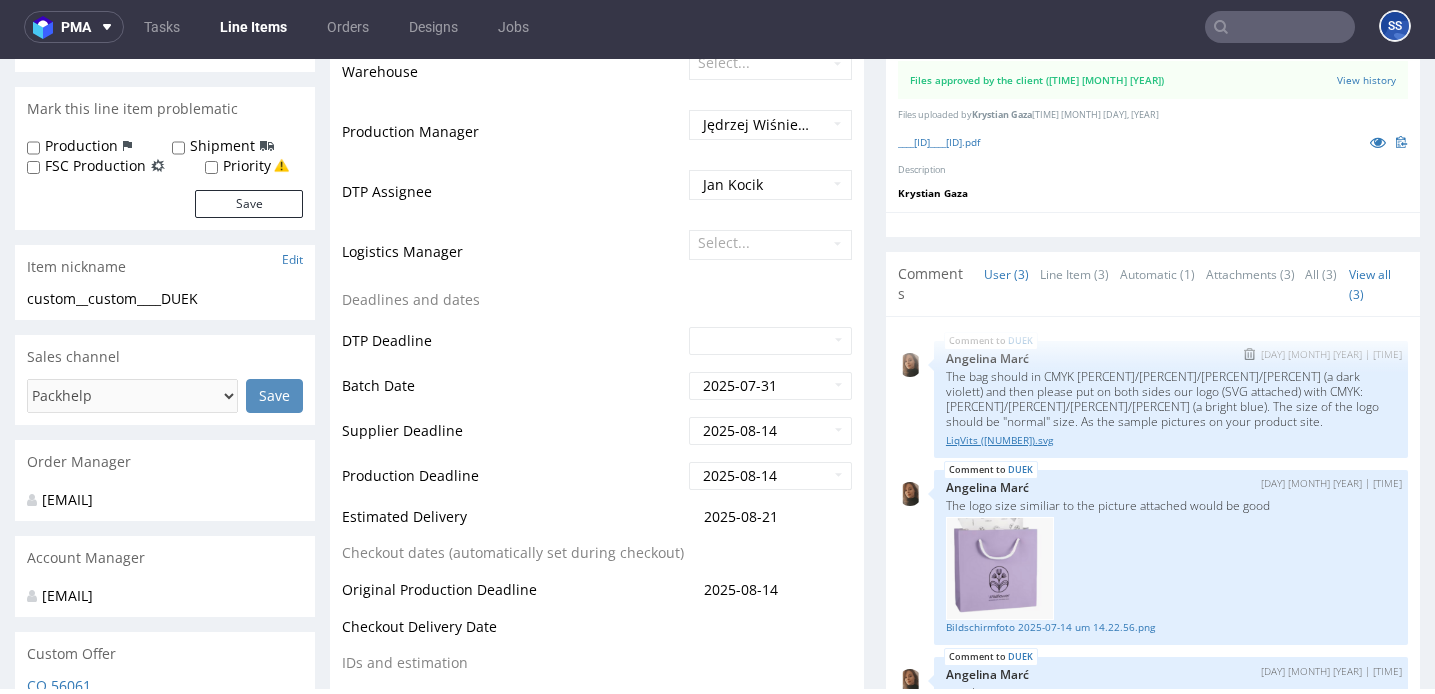 scroll, scrollTop: 0, scrollLeft: 0, axis: both 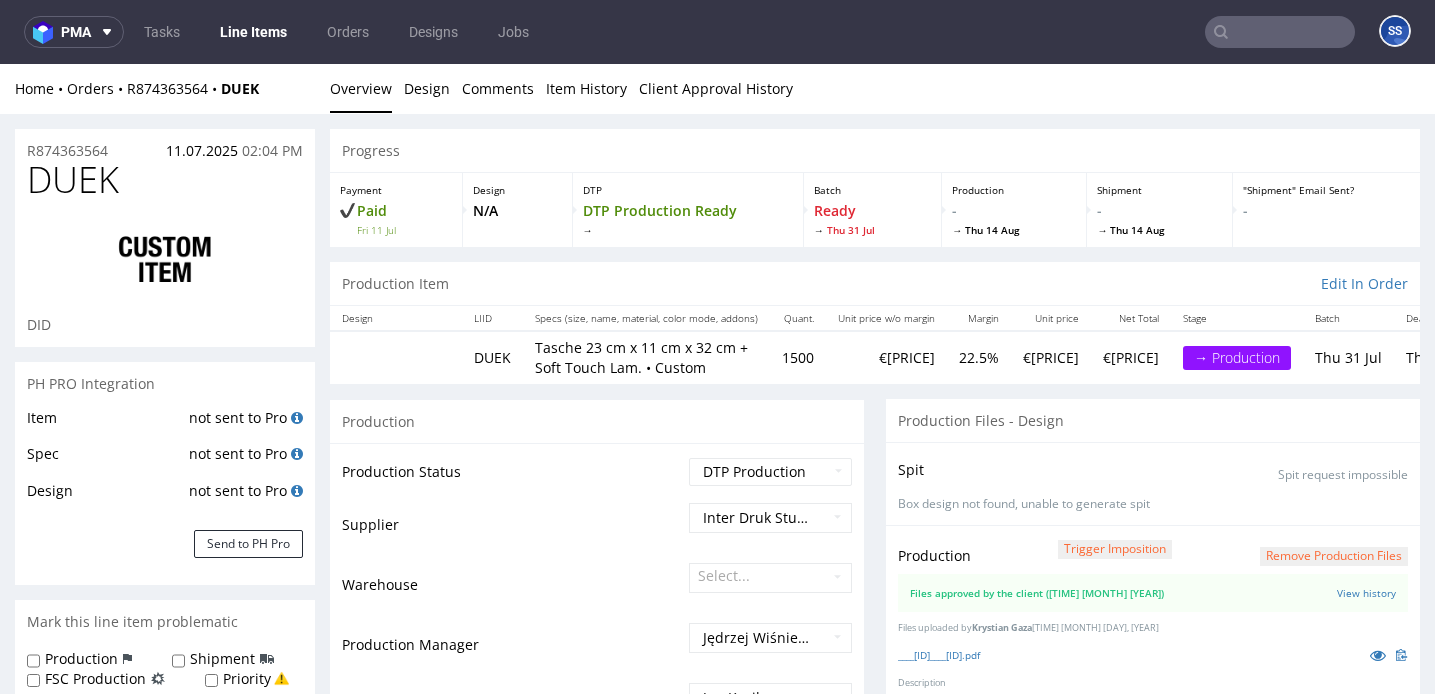 click on "Line Items" at bounding box center [253, 32] 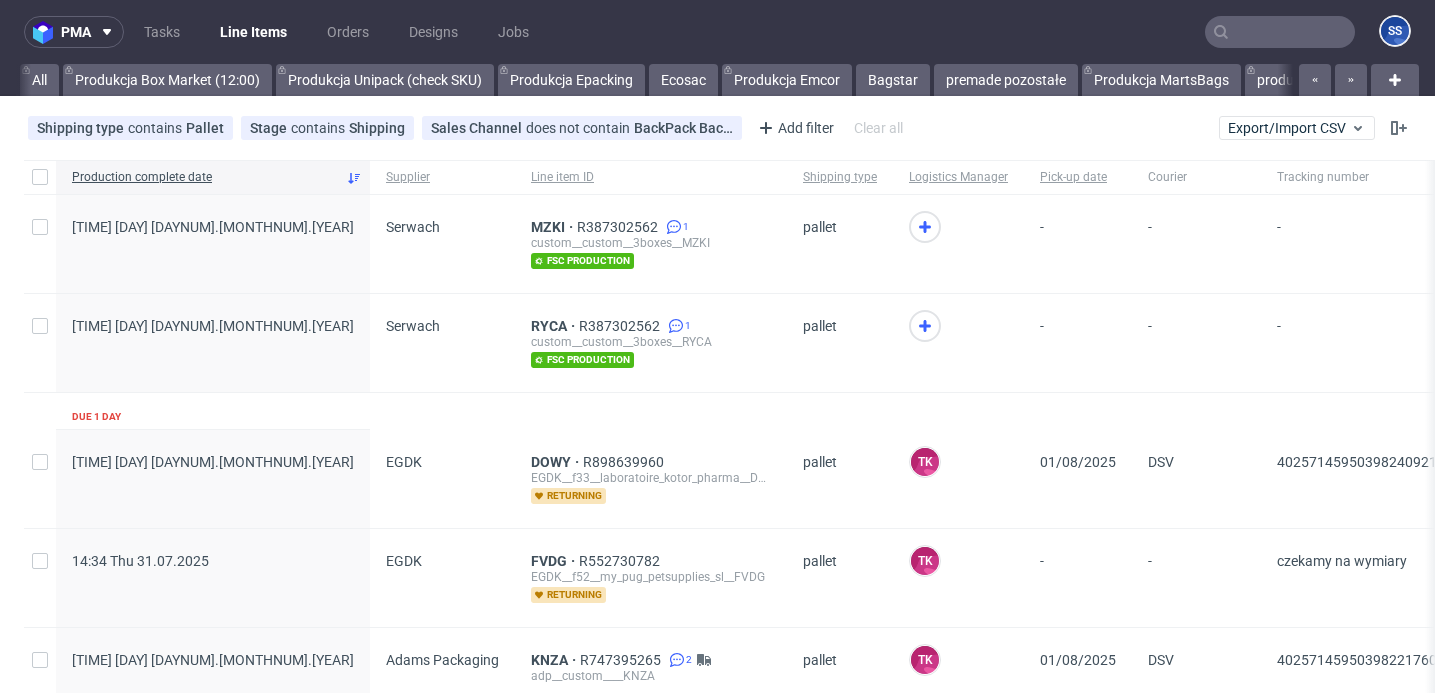 scroll, scrollTop: 0, scrollLeft: 0, axis: both 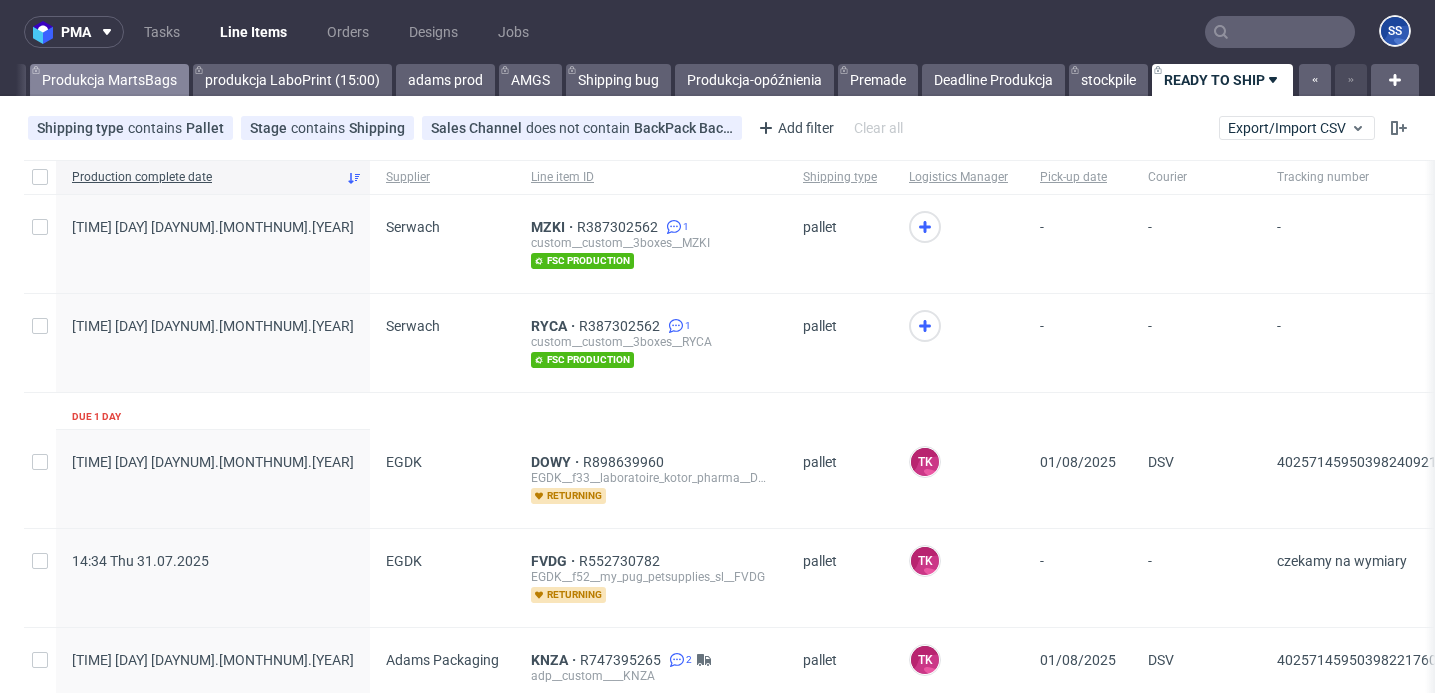 click on "Produkcja MartsBags" at bounding box center (109, 80) 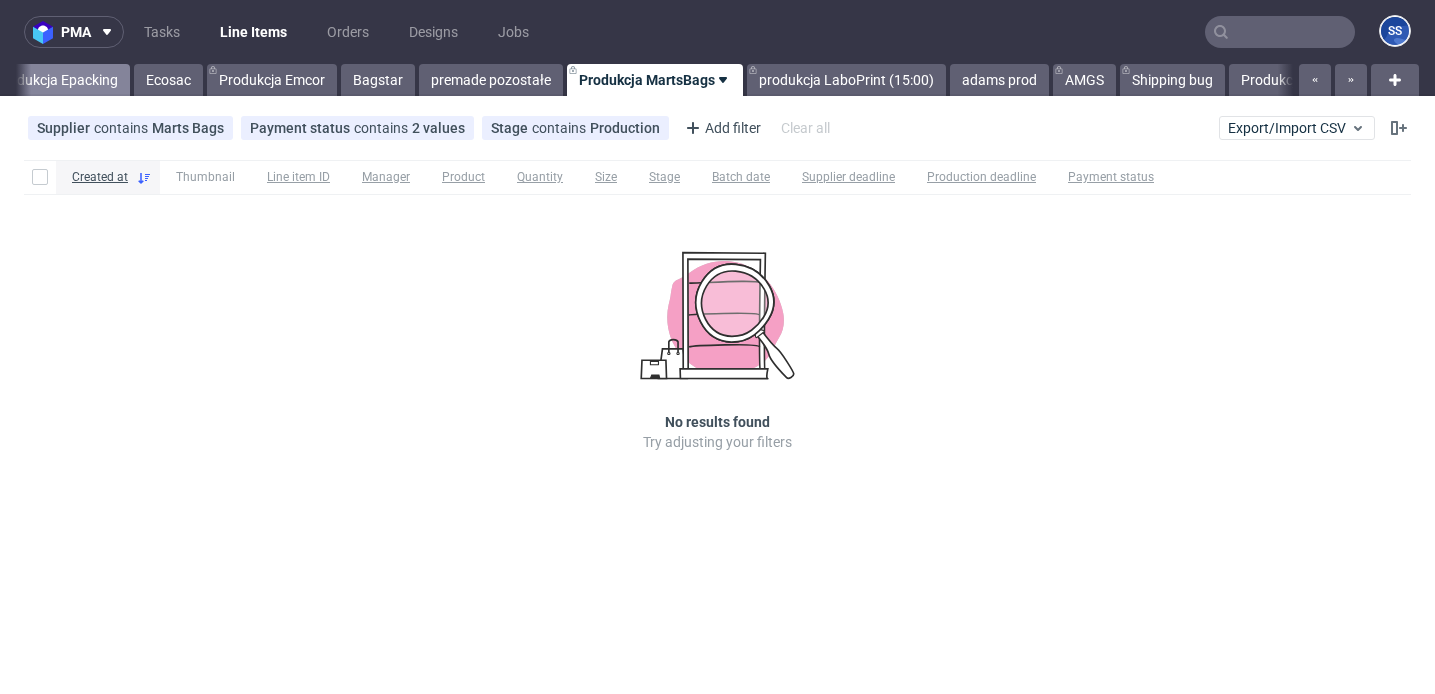click on "Produkcja Epacking" at bounding box center [56, 80] 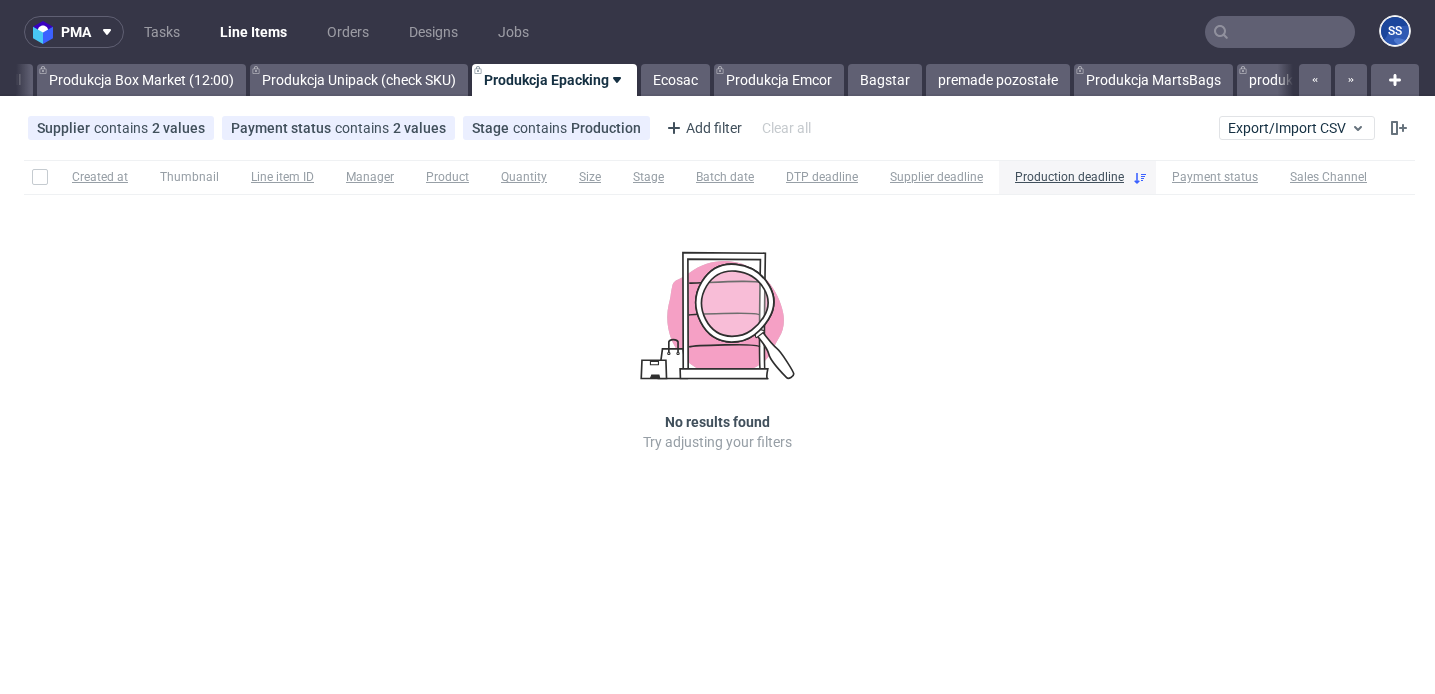 scroll, scrollTop: 0, scrollLeft: 0, axis: both 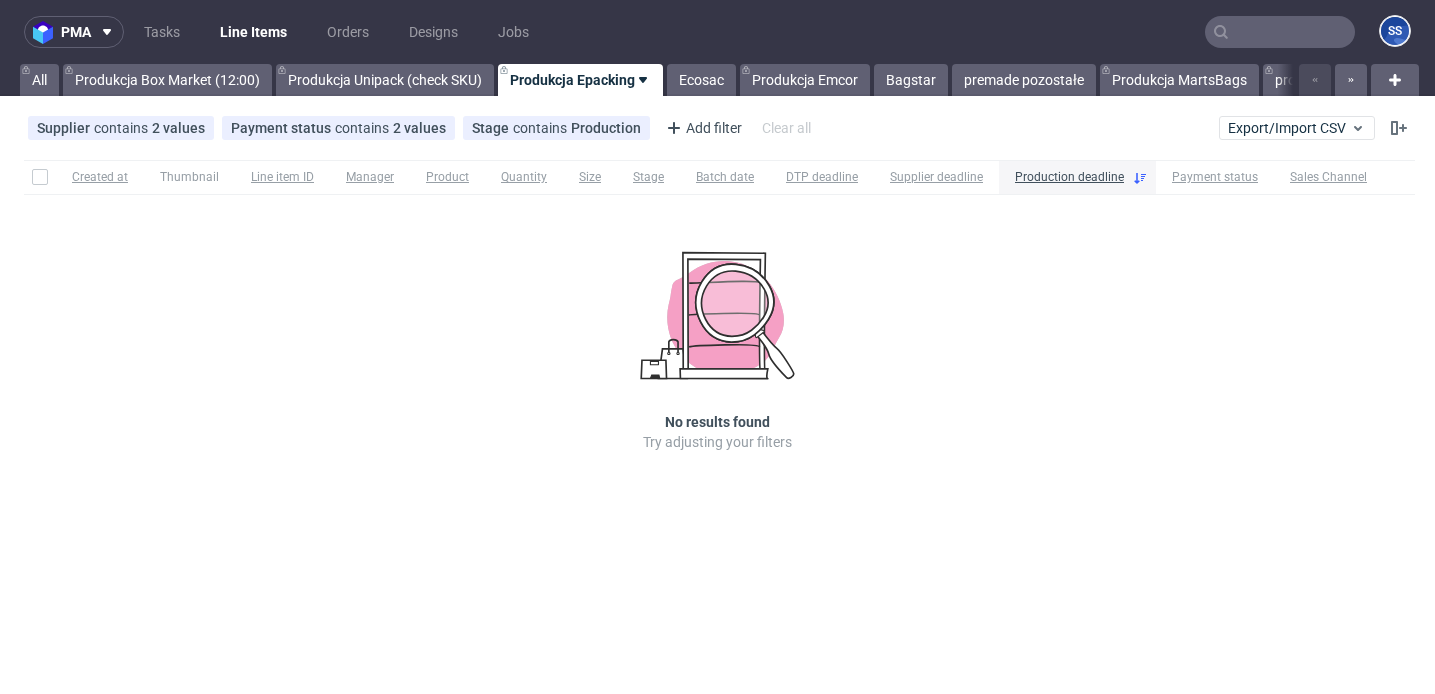click on "Produkcja Box Market (12:00)" at bounding box center (167, 80) 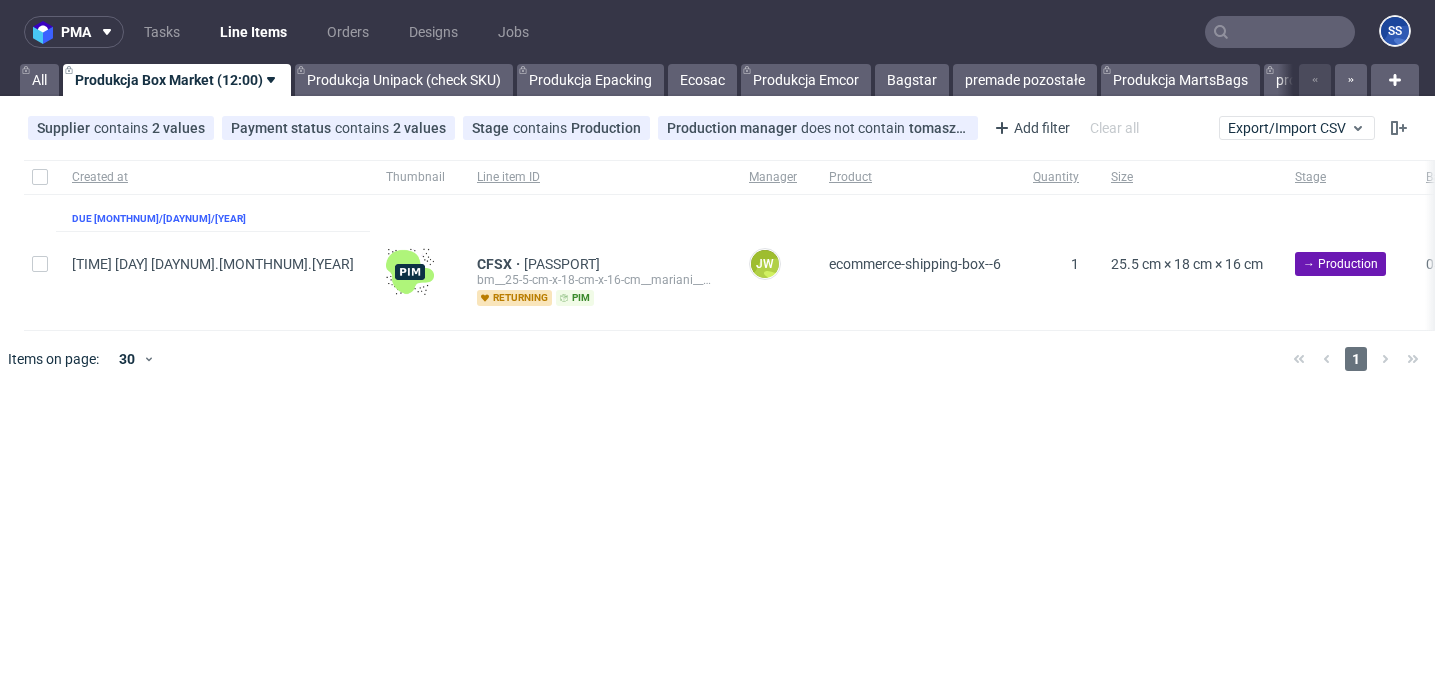 click on "Produkcja Box Market (12:00)" at bounding box center [175, 80] 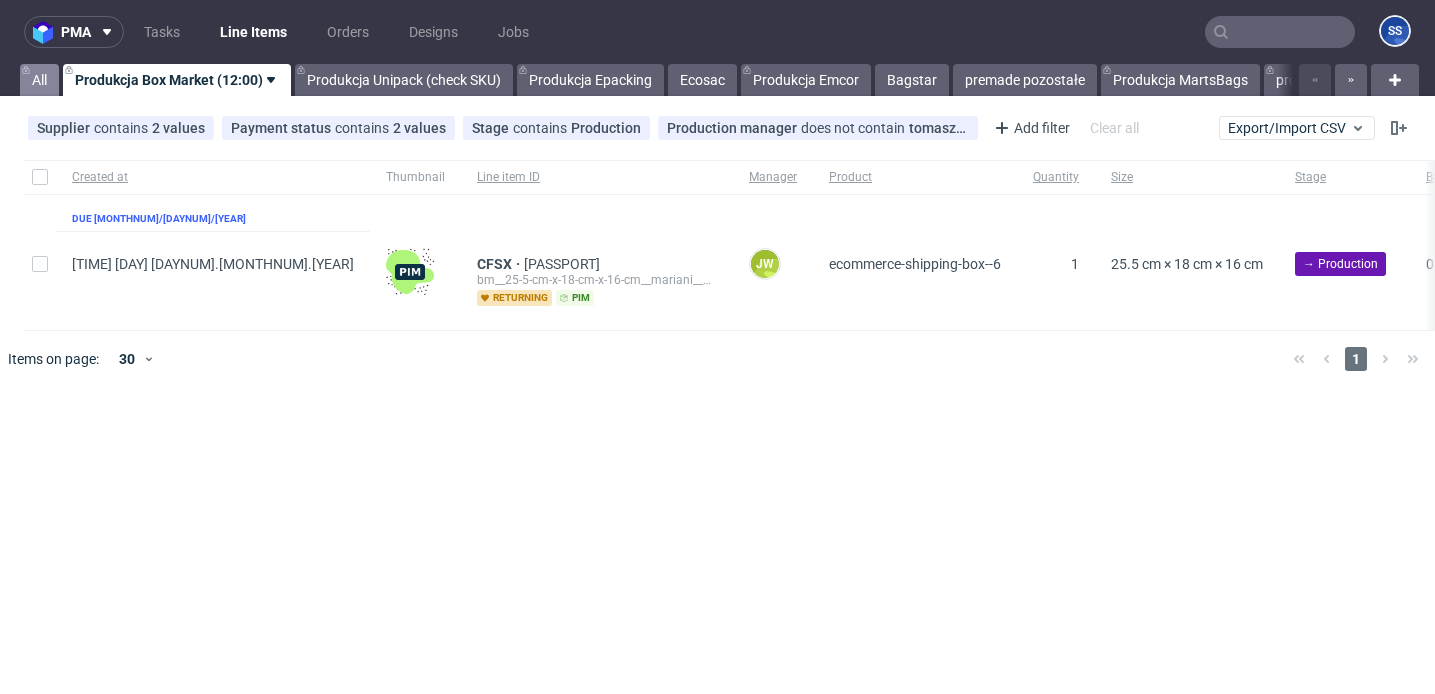 click on "All" at bounding box center [39, 80] 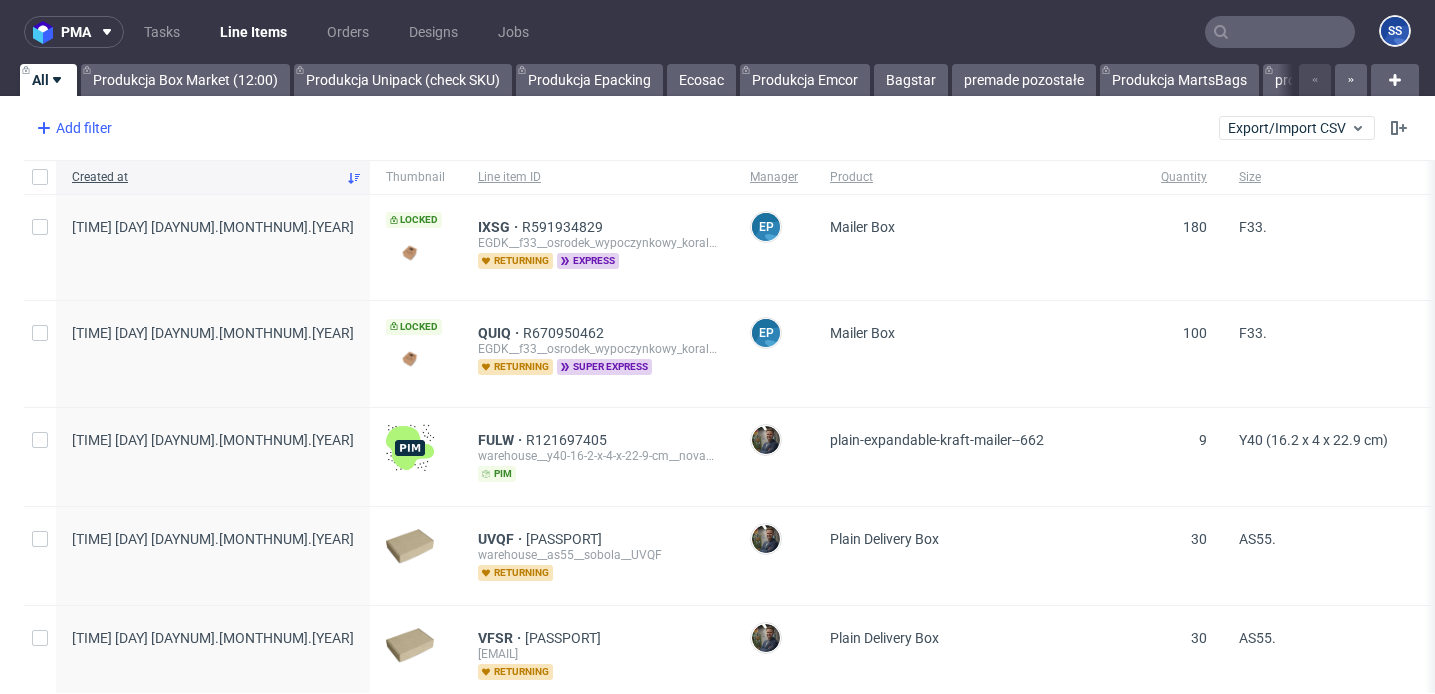 click on "Add filter" at bounding box center (72, 128) 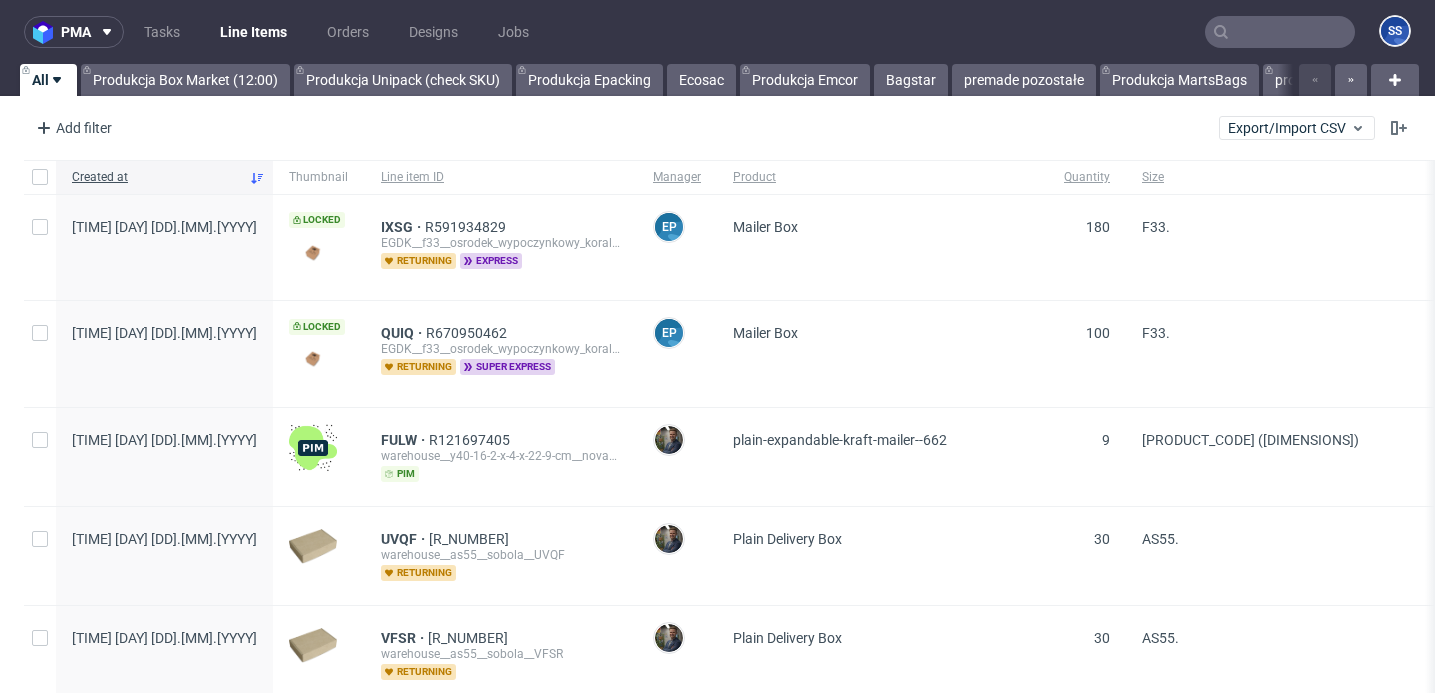 scroll, scrollTop: 0, scrollLeft: 0, axis: both 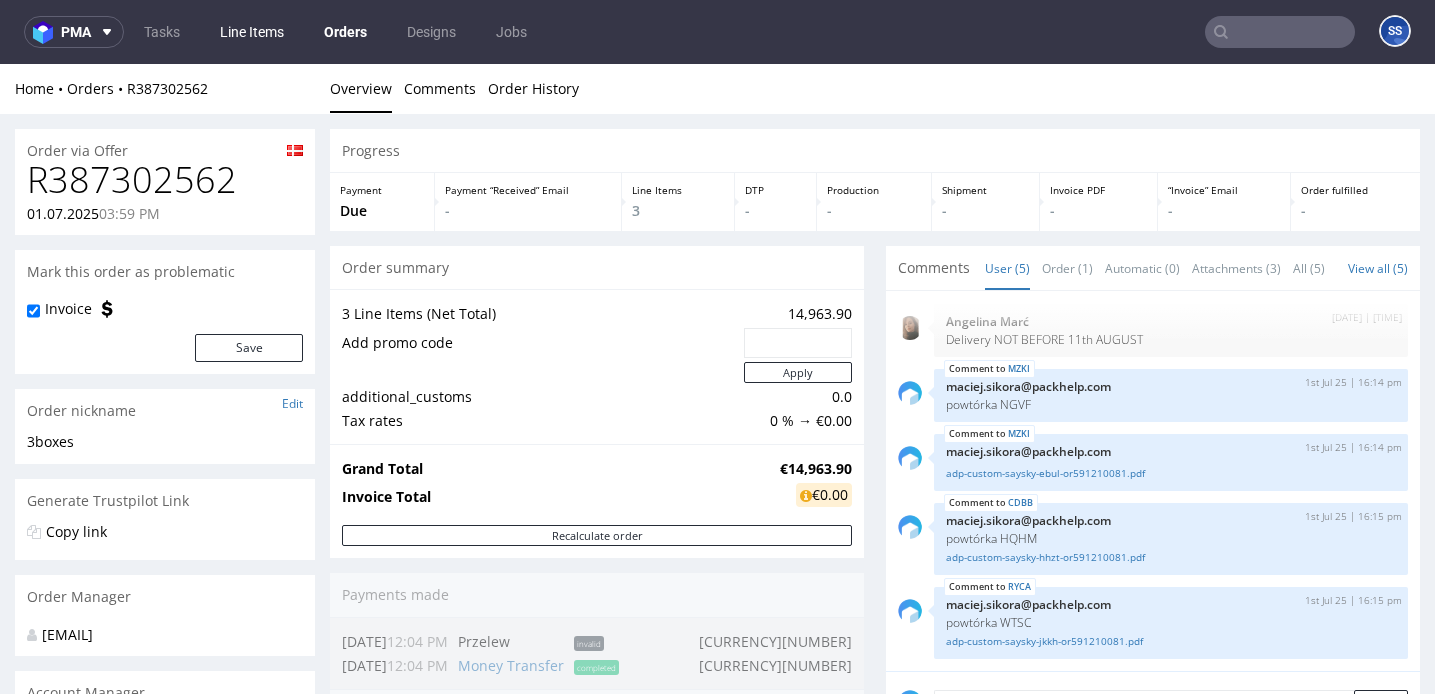 click on "Line Items" at bounding box center [252, 32] 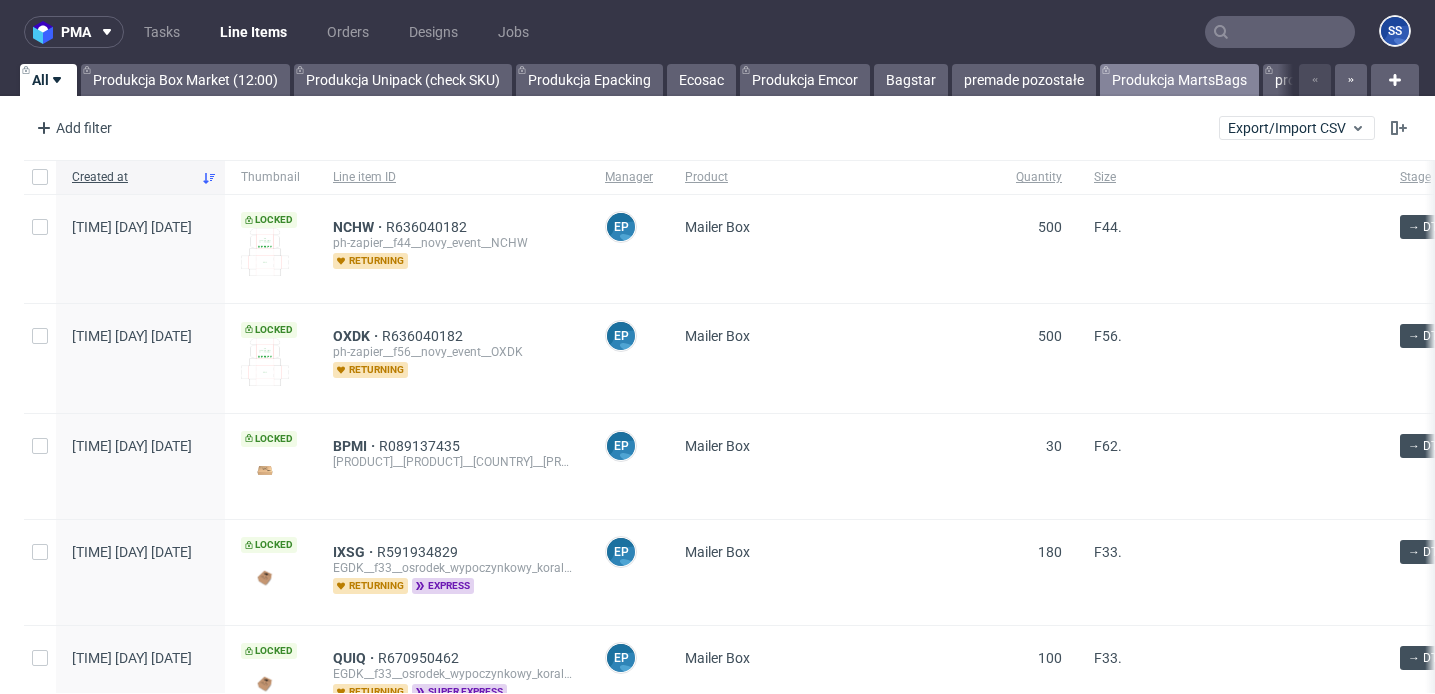 click on "Produkcja MartsBags" at bounding box center [1179, 80] 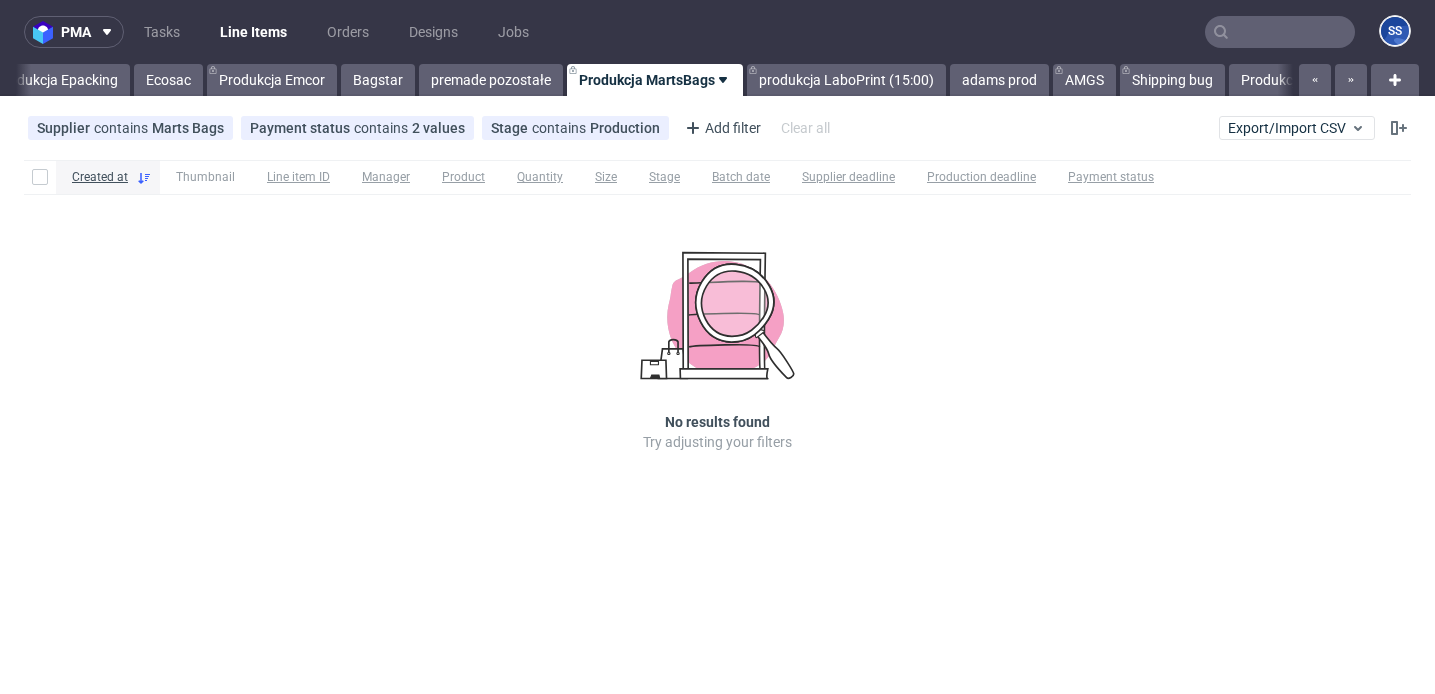 click on "Shipping bug" at bounding box center (1172, 80) 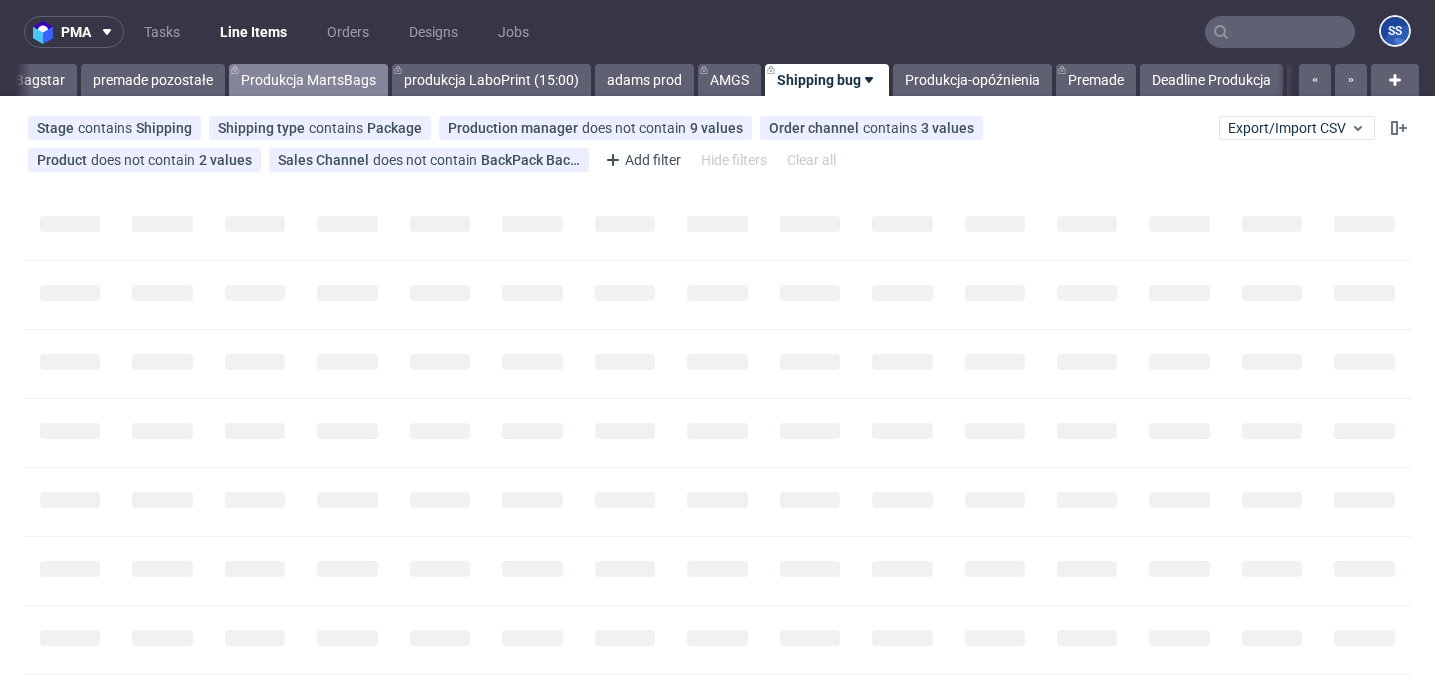 click on "stockpile" at bounding box center [1326, 80] 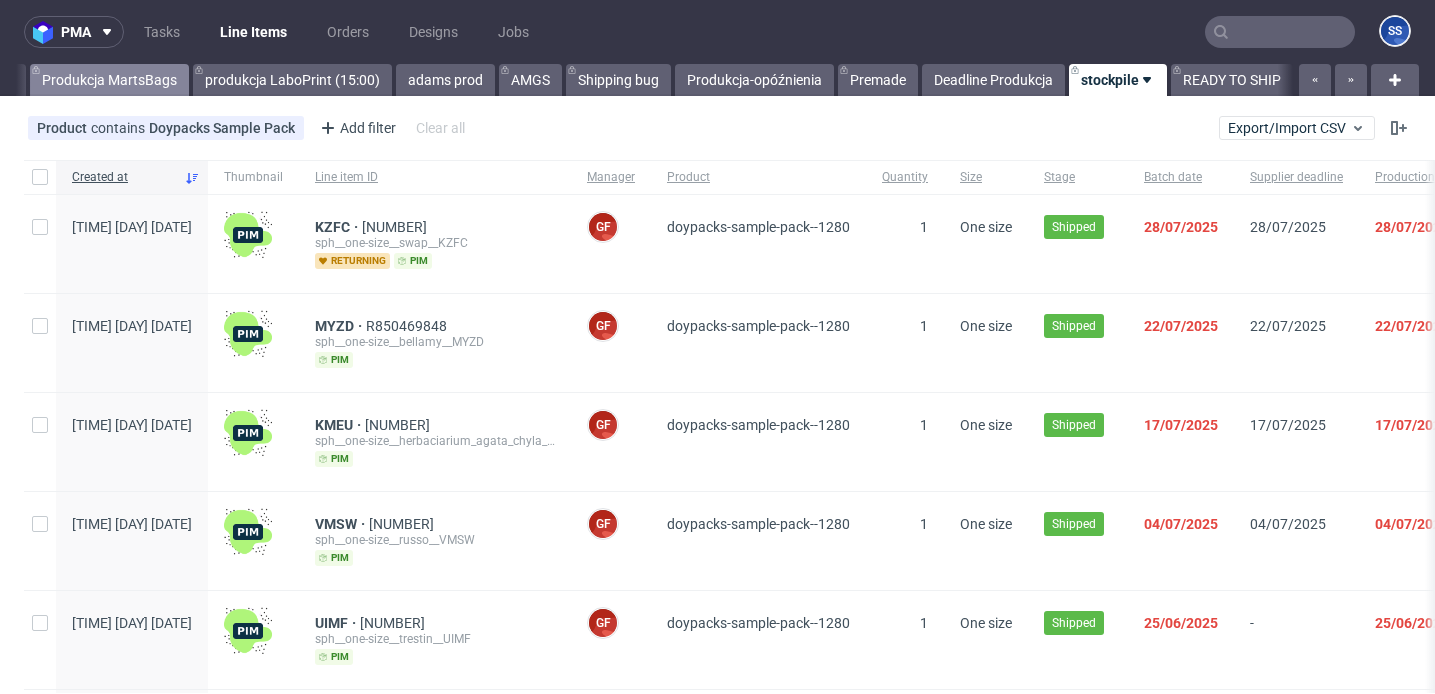 click on "READY TO SHIP" at bounding box center (1232, 80) 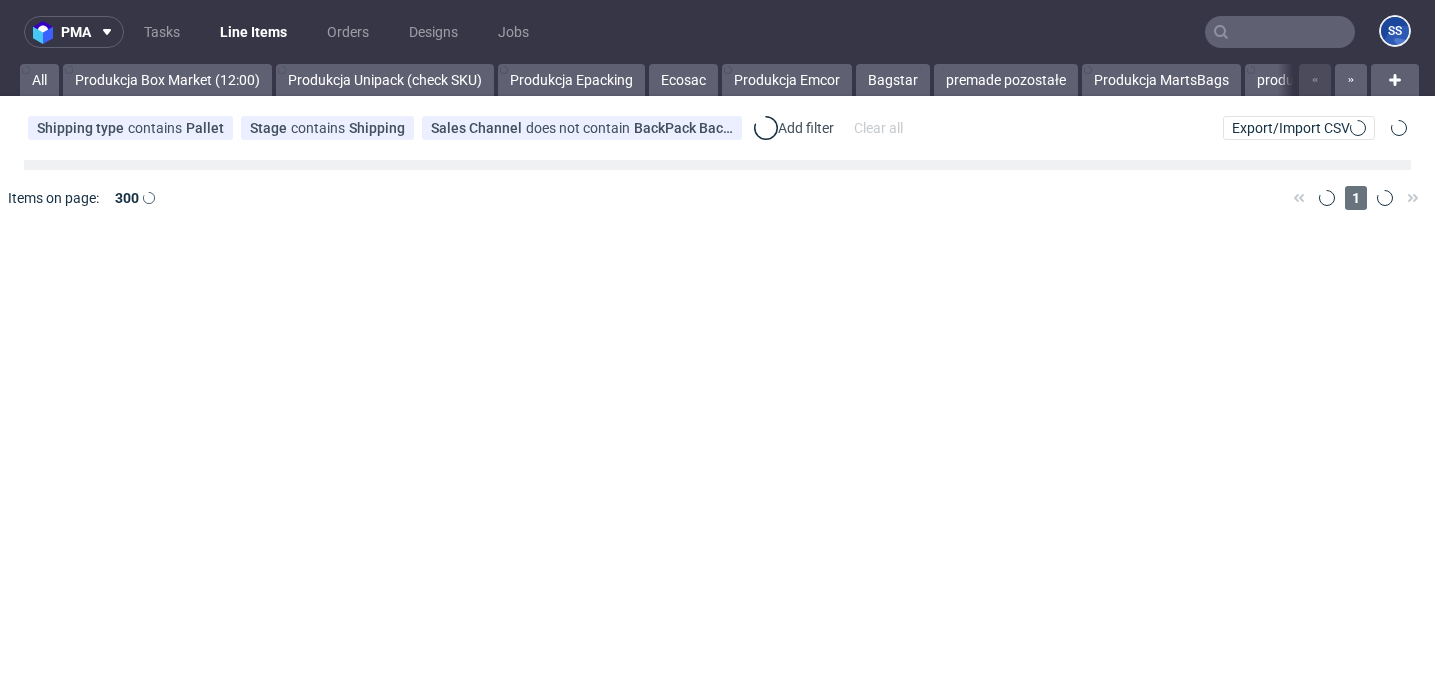 scroll, scrollTop: 0, scrollLeft: 0, axis: both 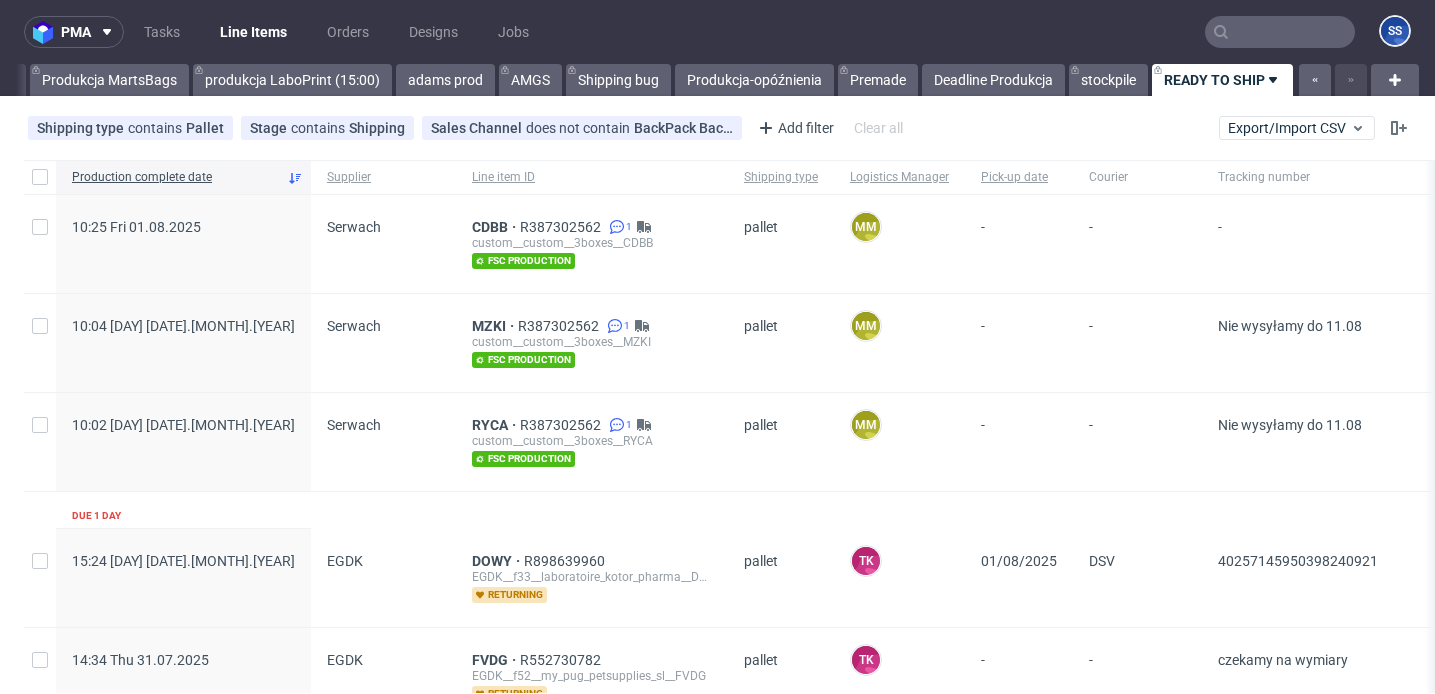 click on "MZKI R387302562 1 custom__custom__3boxes__MZKI fsc production" at bounding box center (592, 343) 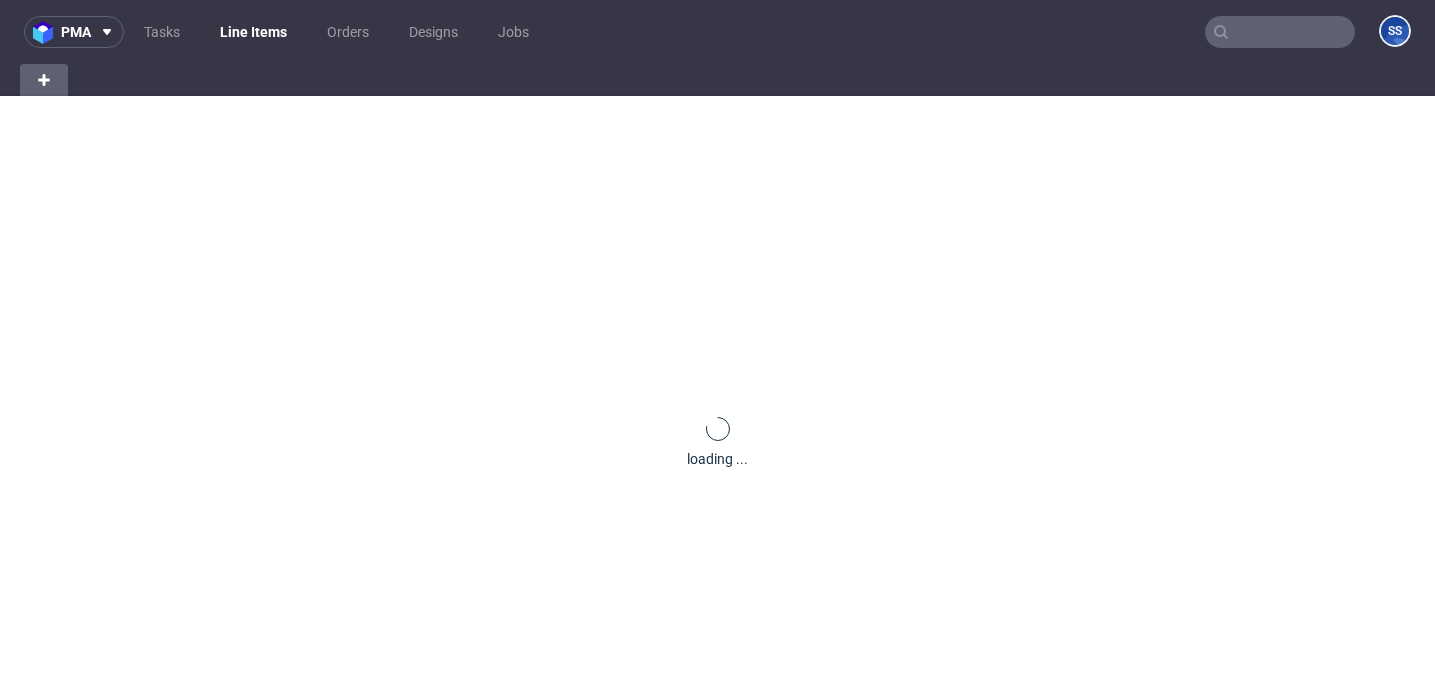 scroll, scrollTop: 0, scrollLeft: 0, axis: both 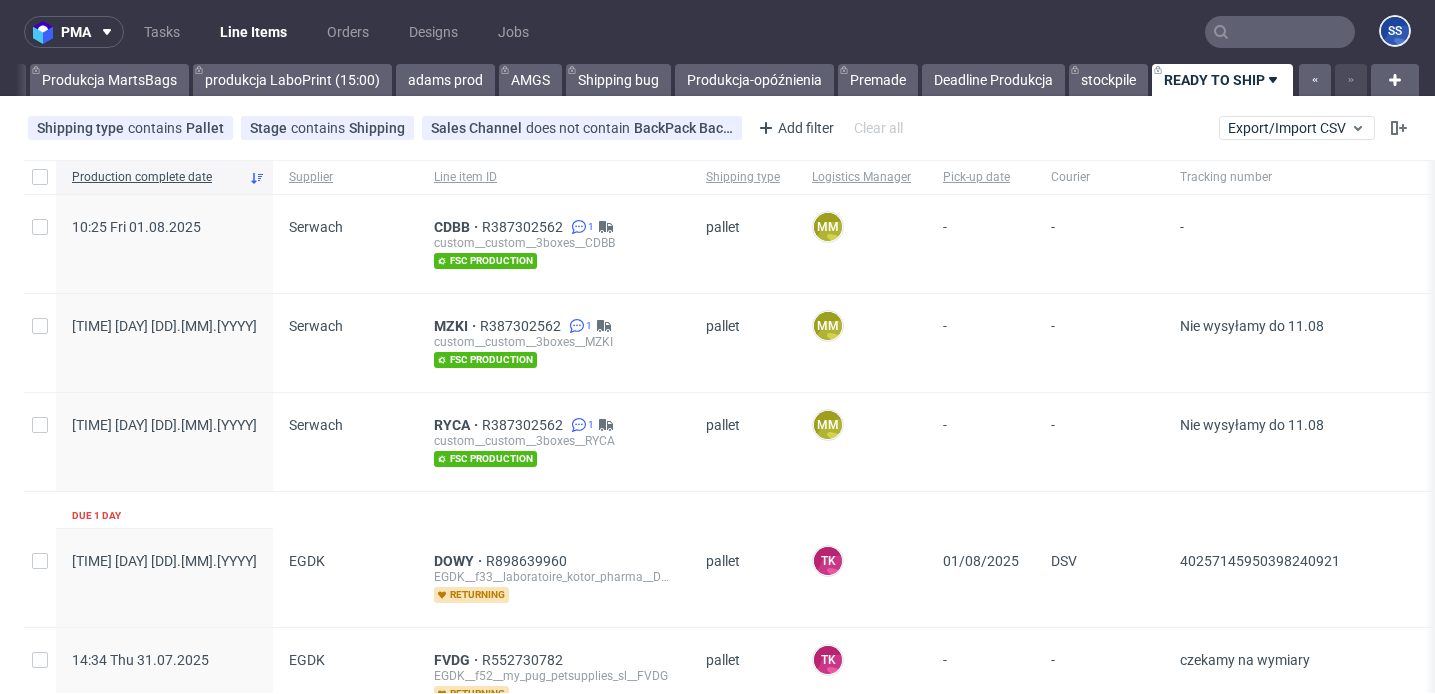 click at bounding box center [1280, 32] 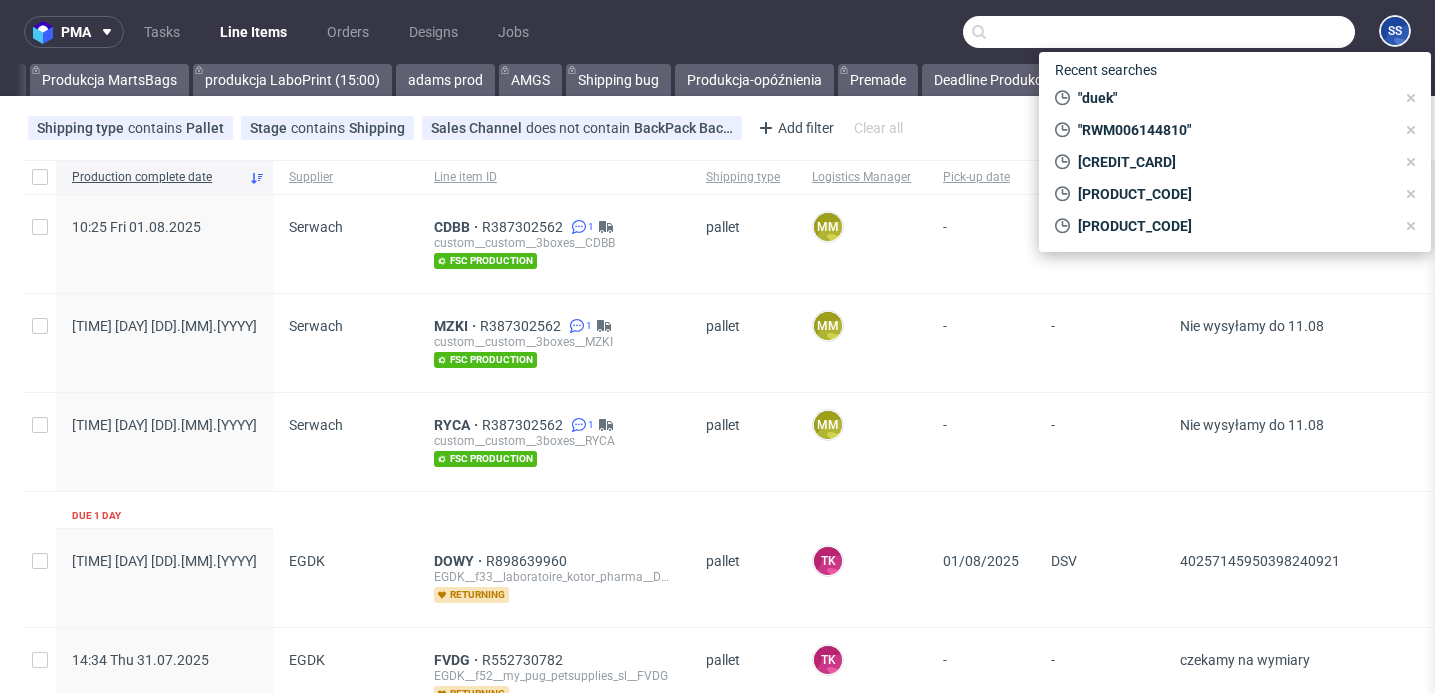 paste on "[CREDIT_CARD]" 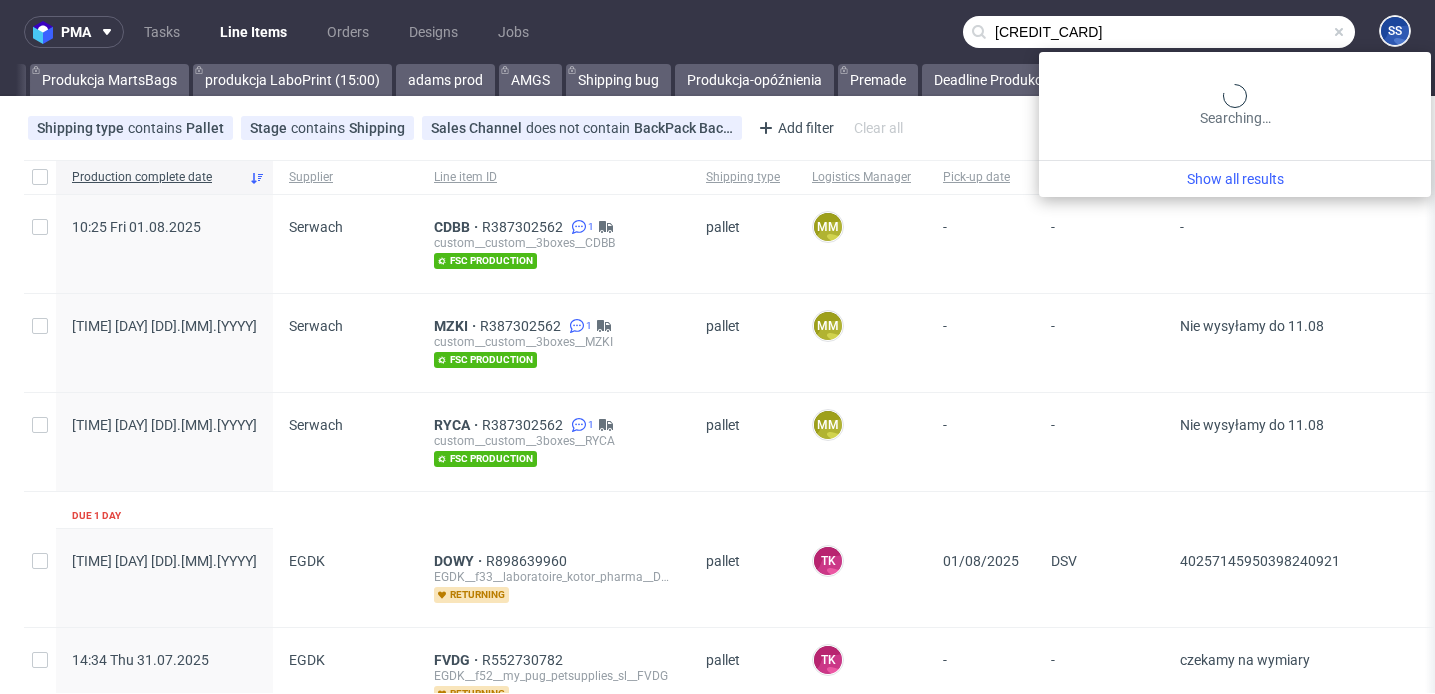 type on "[CREDIT_CARD]" 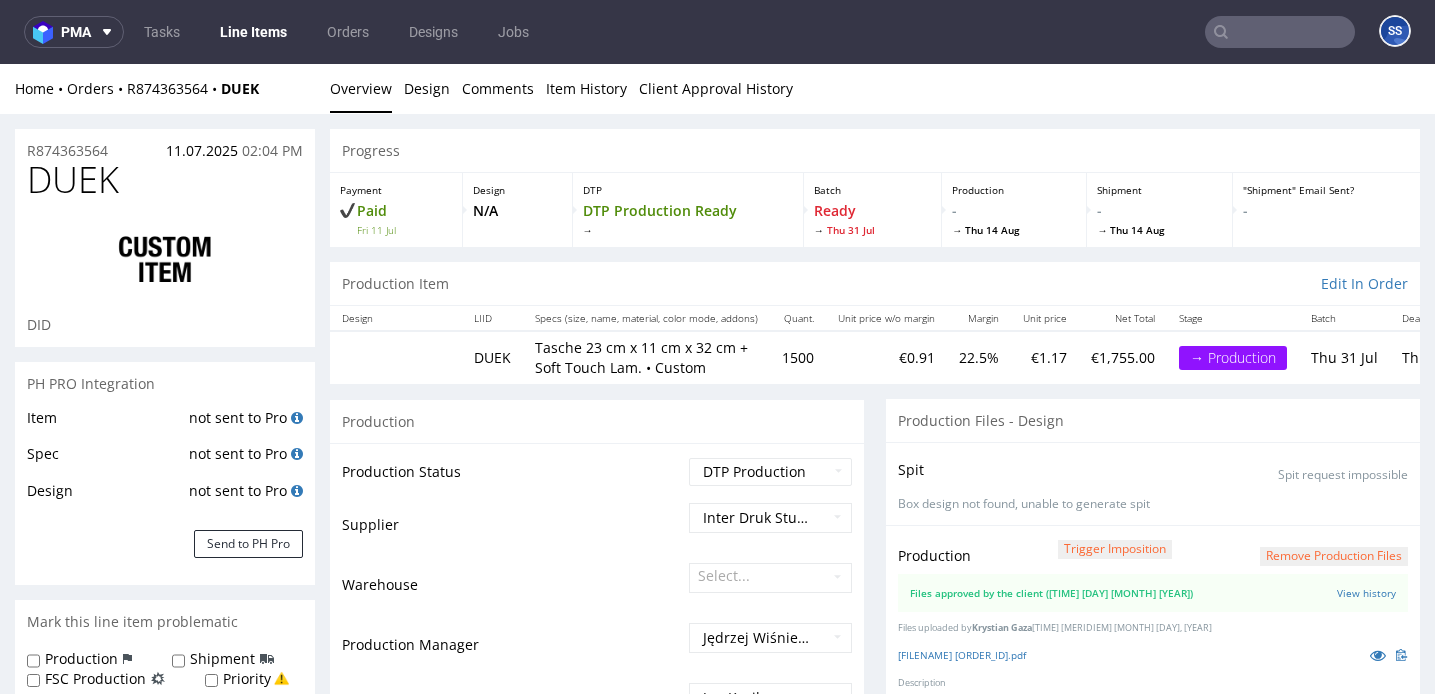 scroll, scrollTop: 0, scrollLeft: 0, axis: both 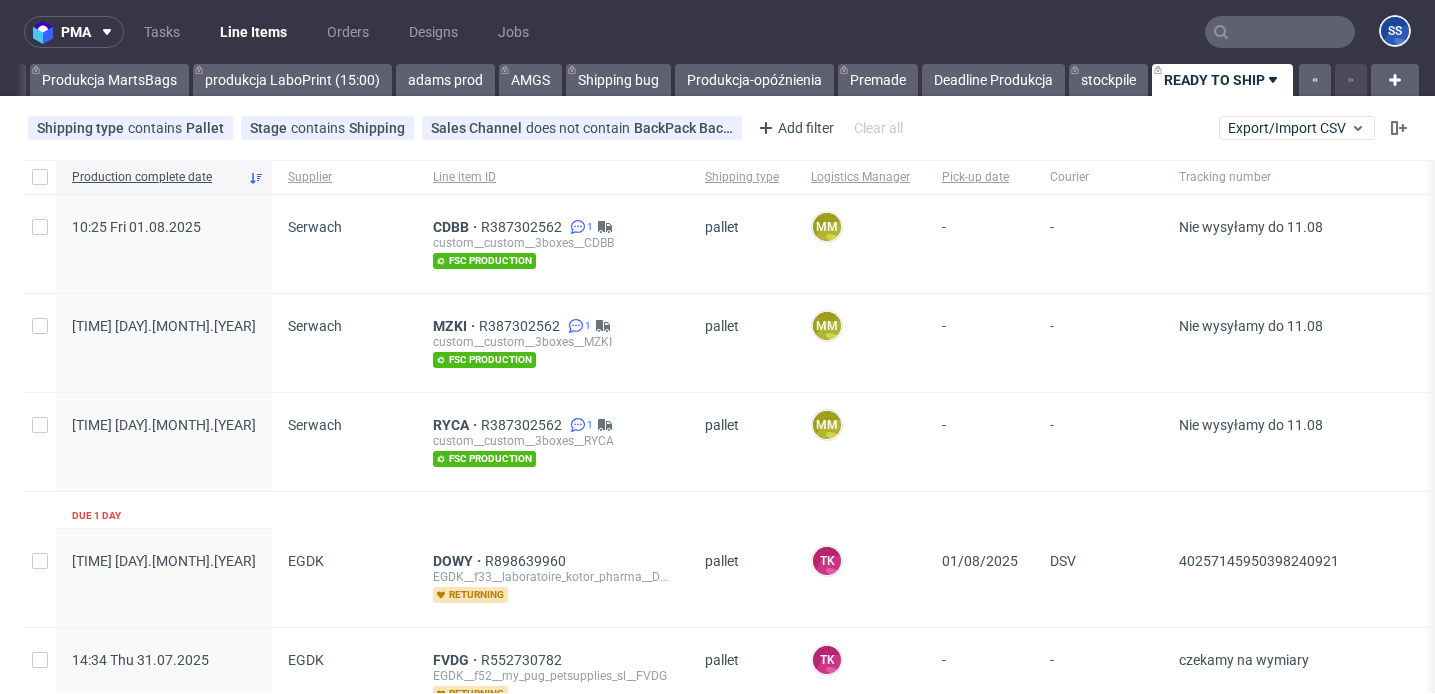 click on "Line Items" at bounding box center [253, 32] 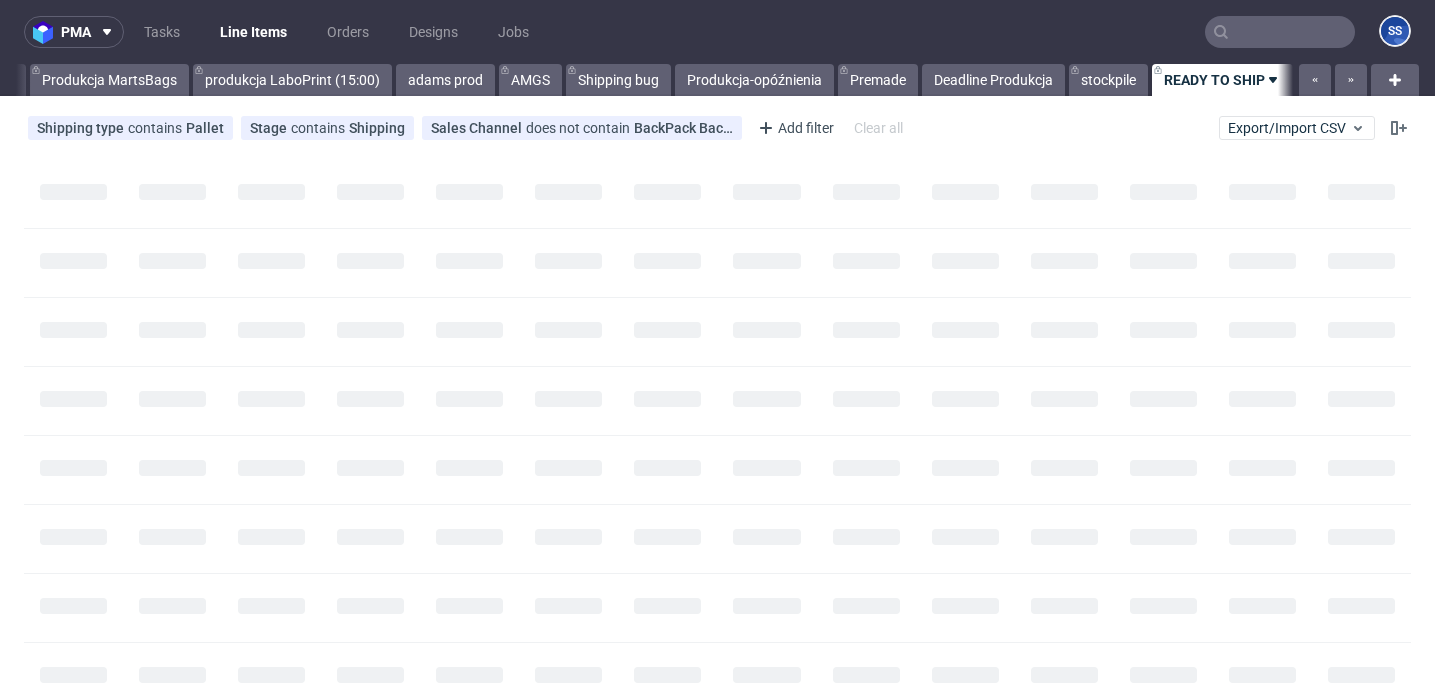 scroll, scrollTop: 0, scrollLeft: 1065, axis: horizontal 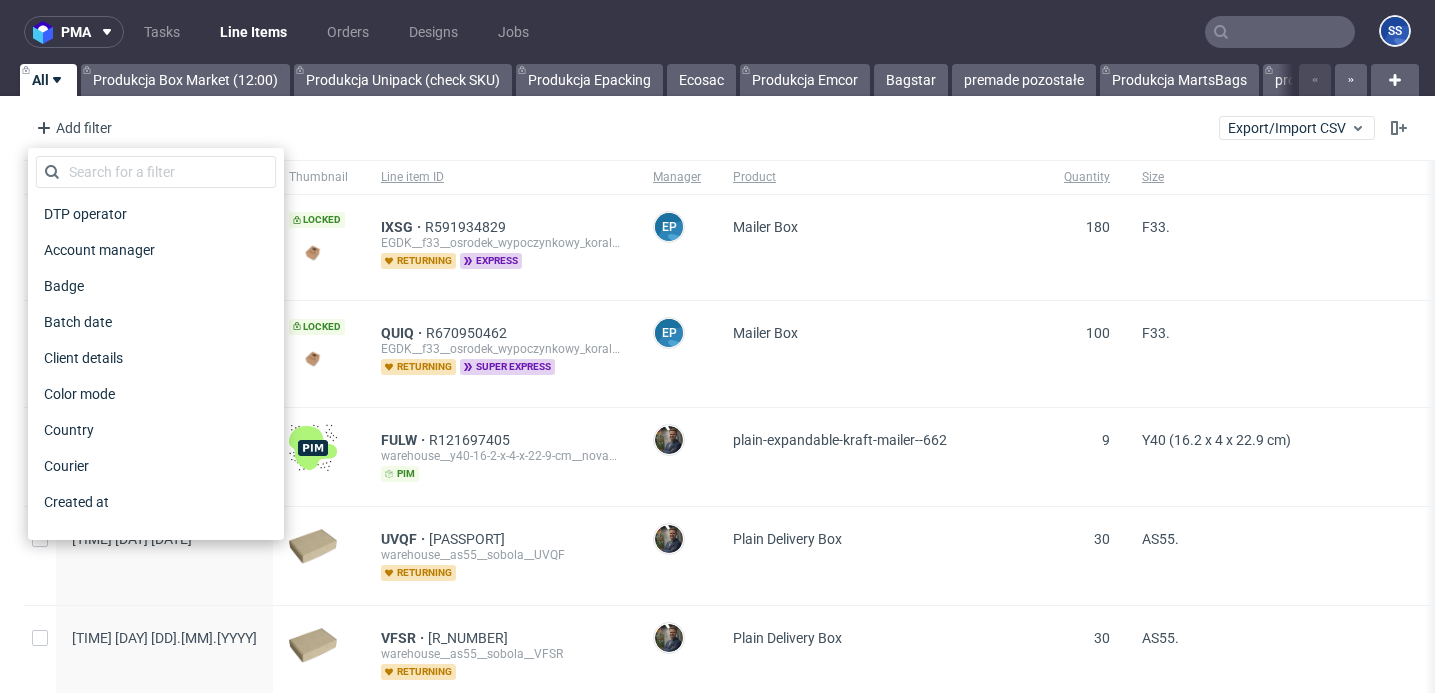 click on "Add filter Hide filters Clear all Export/Import CSV" at bounding box center (717, 128) 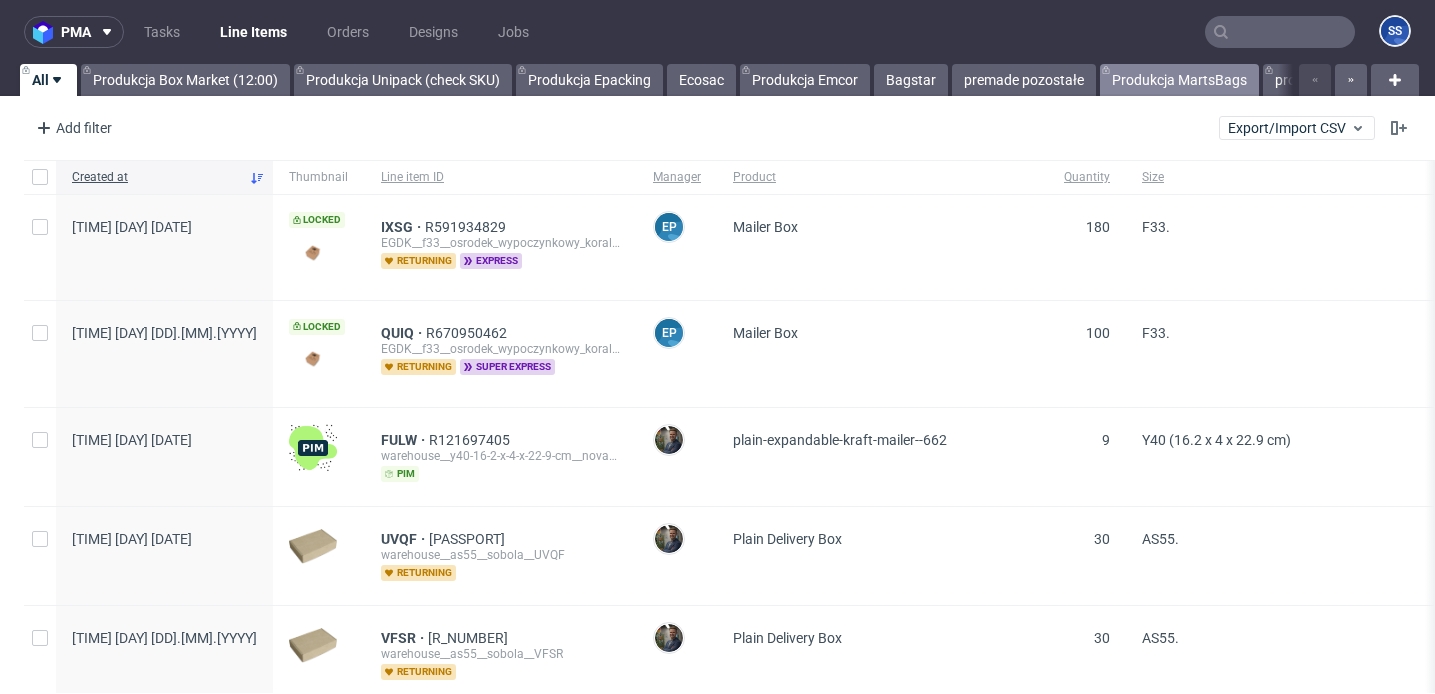 click on "Produkcja MartsBags" at bounding box center (1179, 80) 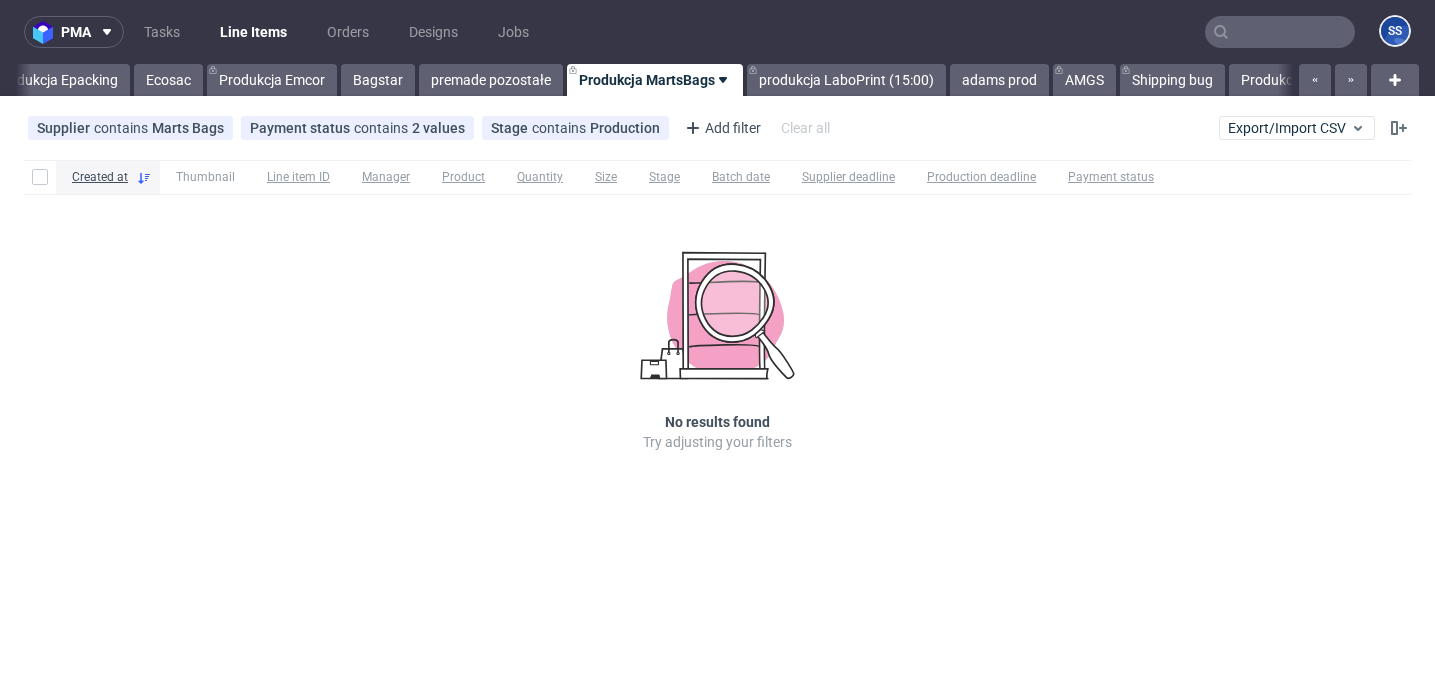 click on "Shipping bug" at bounding box center [1172, 80] 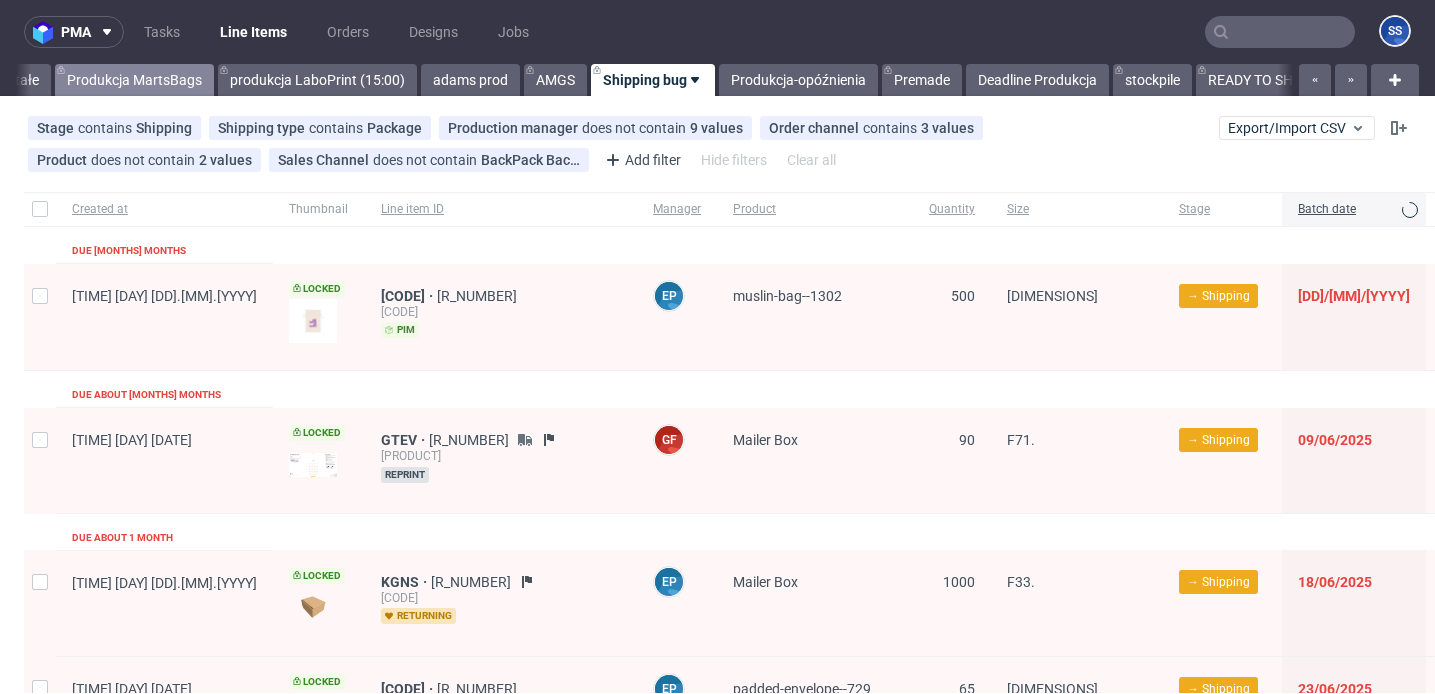 click on "stockpile" at bounding box center (1152, 80) 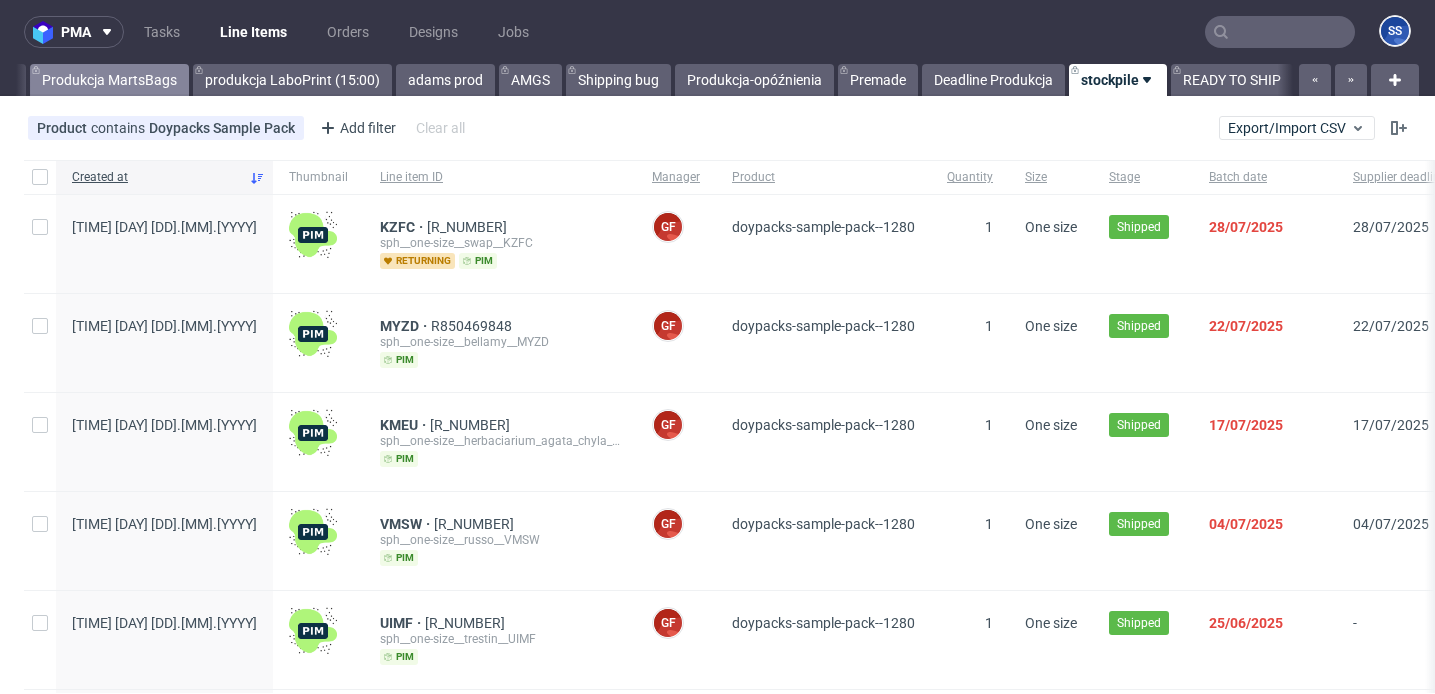 click on "READY TO SHIP" at bounding box center [1232, 80] 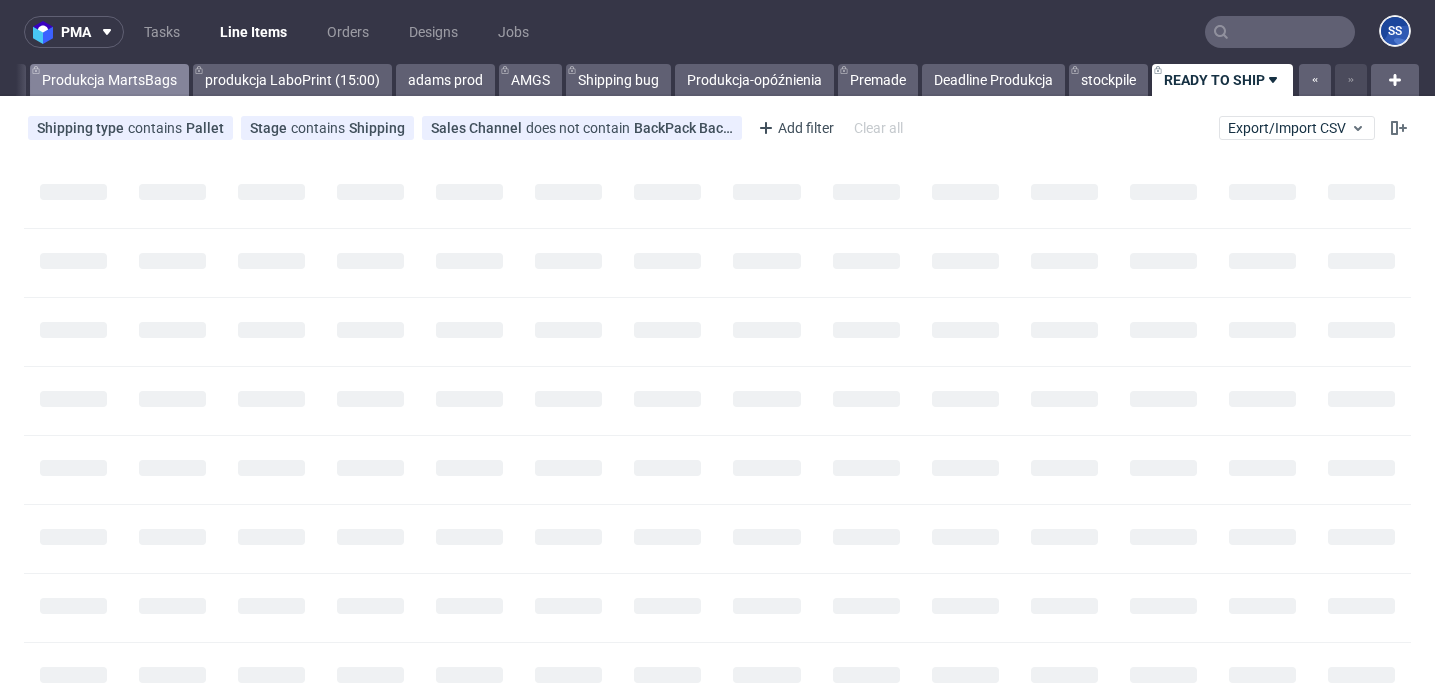 scroll, scrollTop: 0, scrollLeft: 1049, axis: horizontal 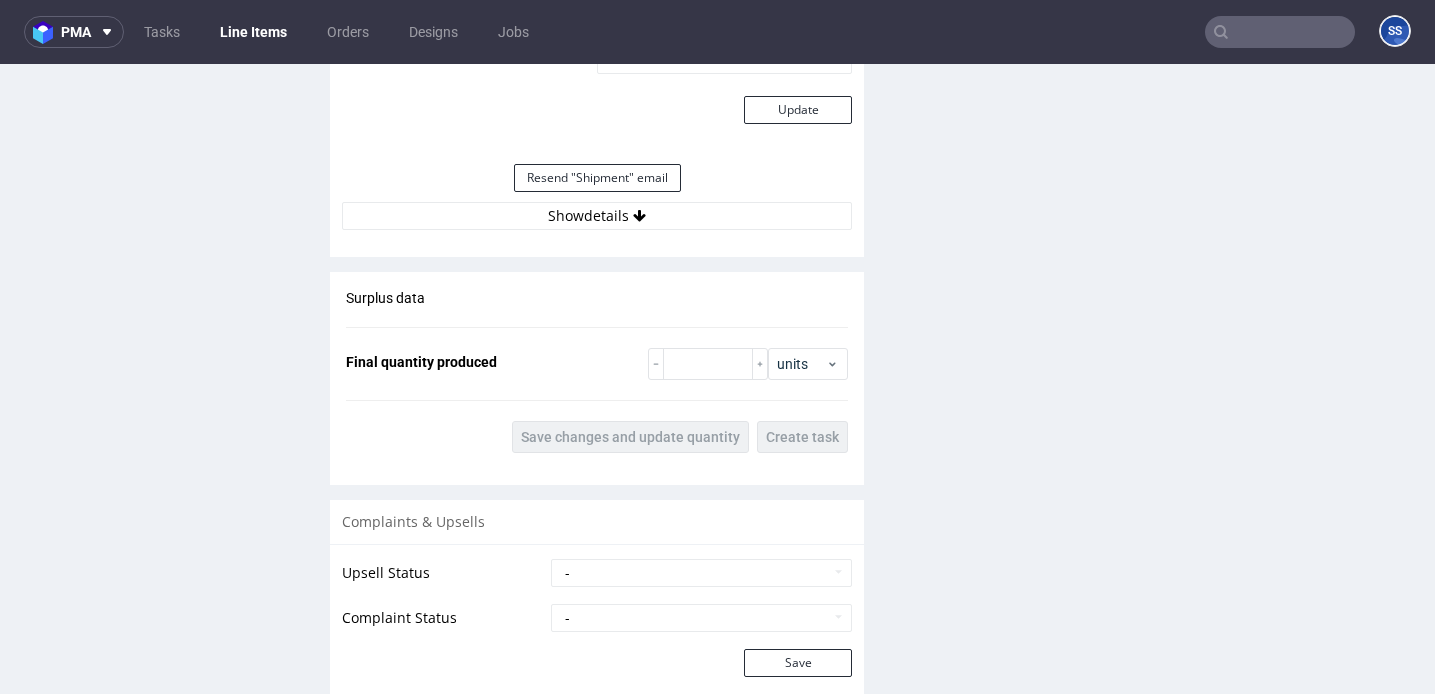 click on "Estimated Shipment Quantity Unknown   Estimated Shipment Cost Unknown   Estimated Total weight 0.17 kg   Shipment Quantity 1   Shipment Type package   Logistics Team Comment   Update   Resend "Shipment" email Show  details" at bounding box center [597, 45] 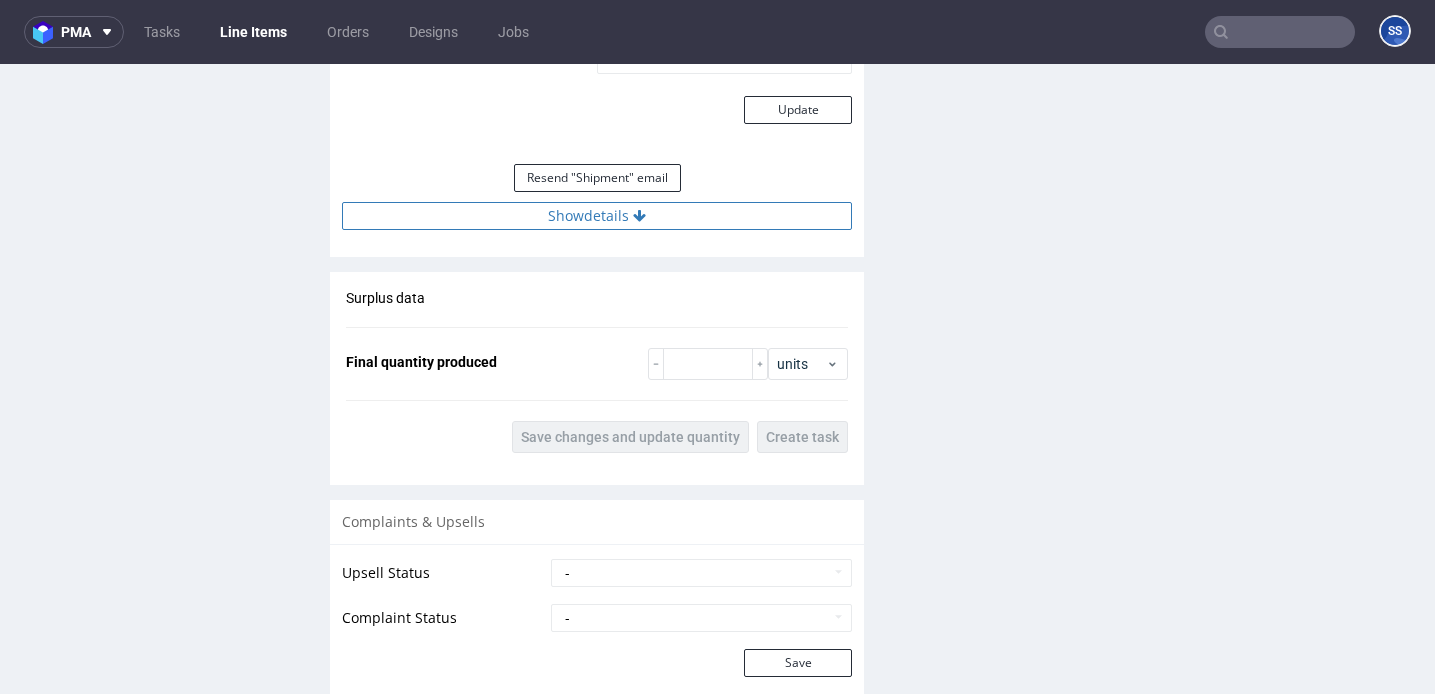 click on "Show  details" at bounding box center [597, 216] 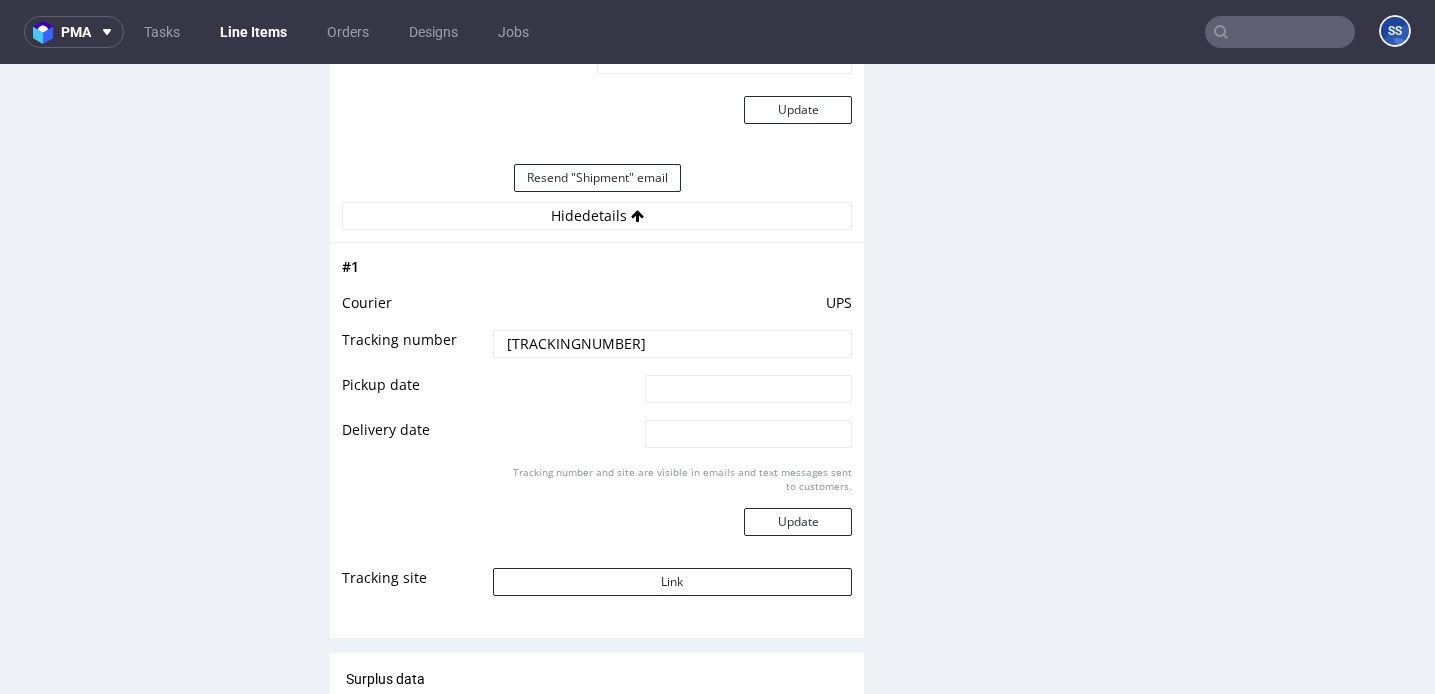 click on "1Z5A15806895423297" at bounding box center (672, 344) 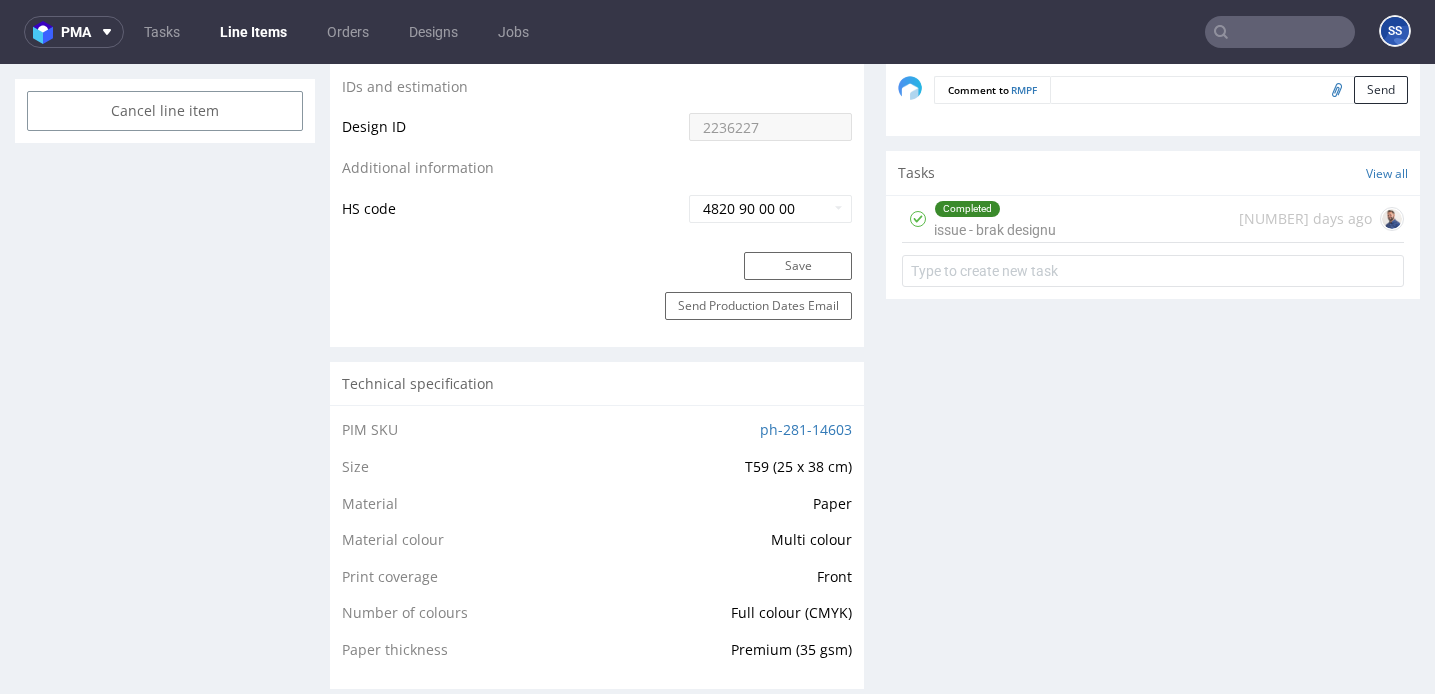 scroll, scrollTop: 1126, scrollLeft: 0, axis: vertical 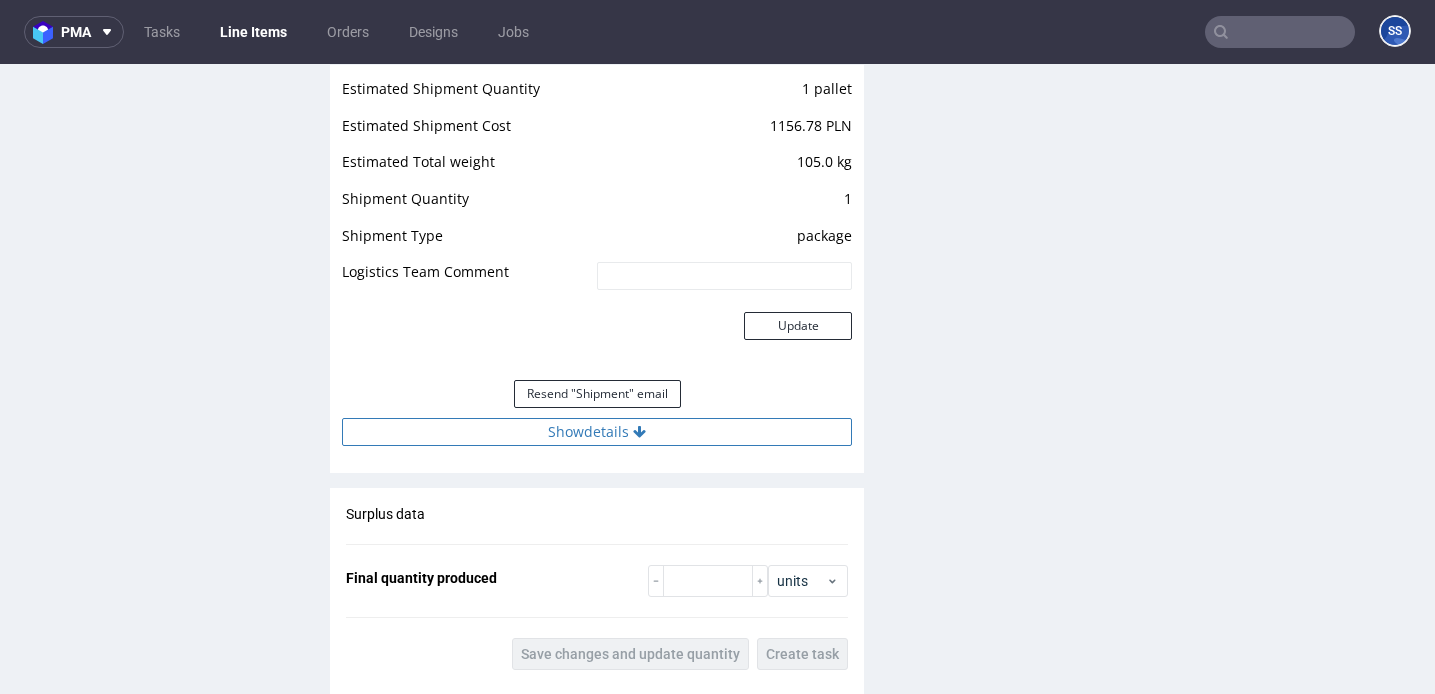 click on "Show  details" at bounding box center [597, 432] 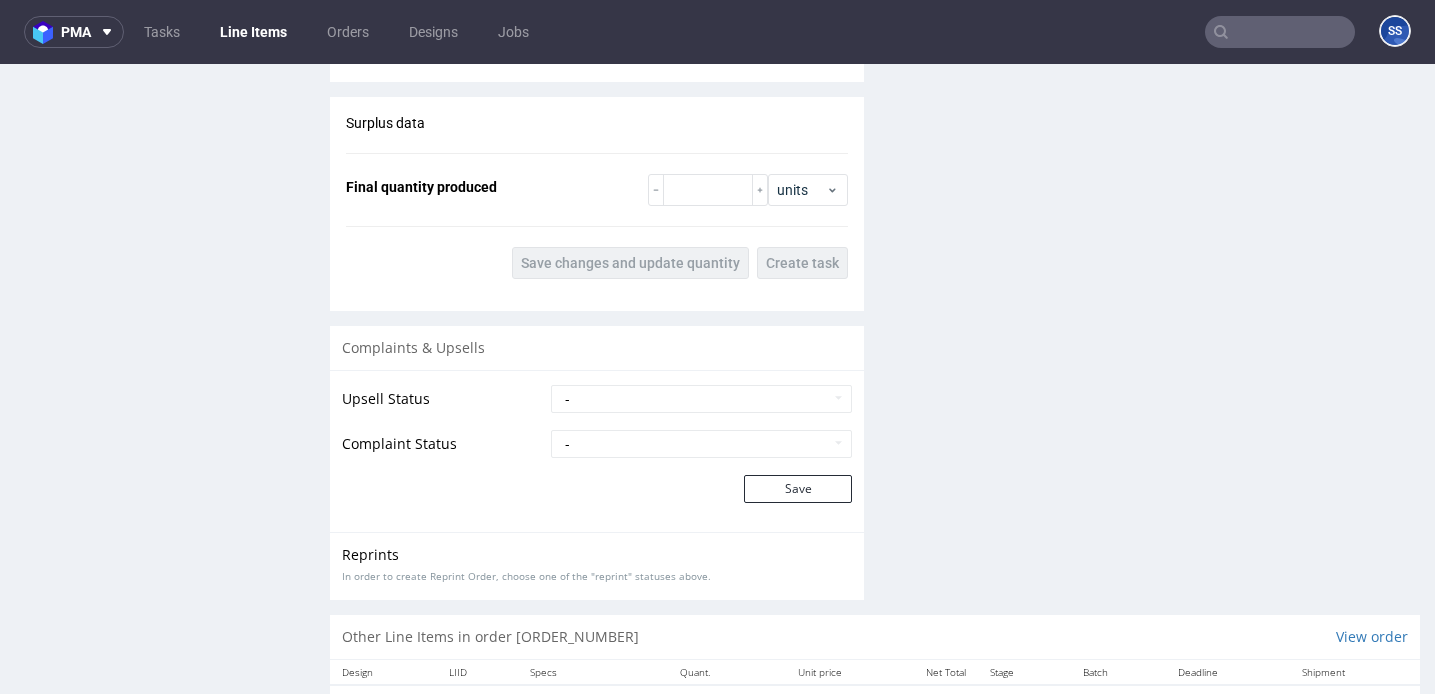 scroll, scrollTop: 2867, scrollLeft: 0, axis: vertical 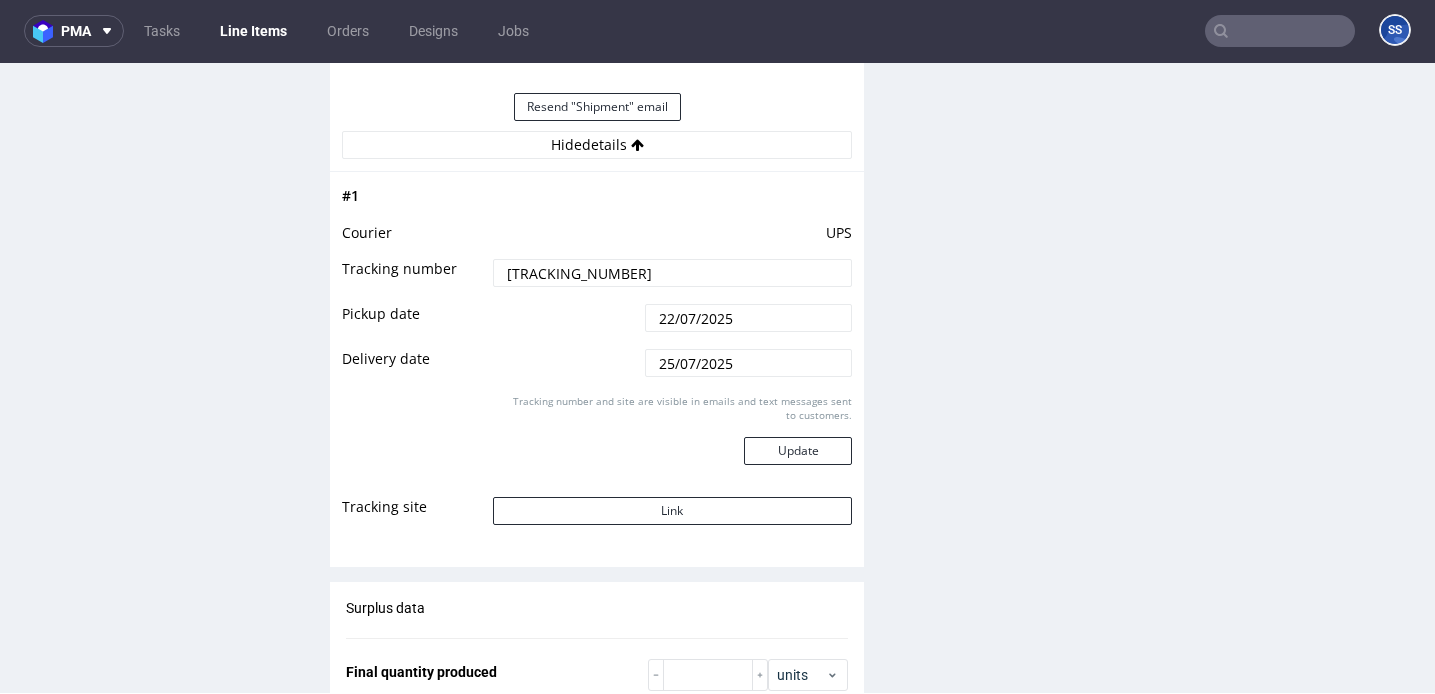 click on "[TRACKING_NUMBER]" at bounding box center (672, 273) 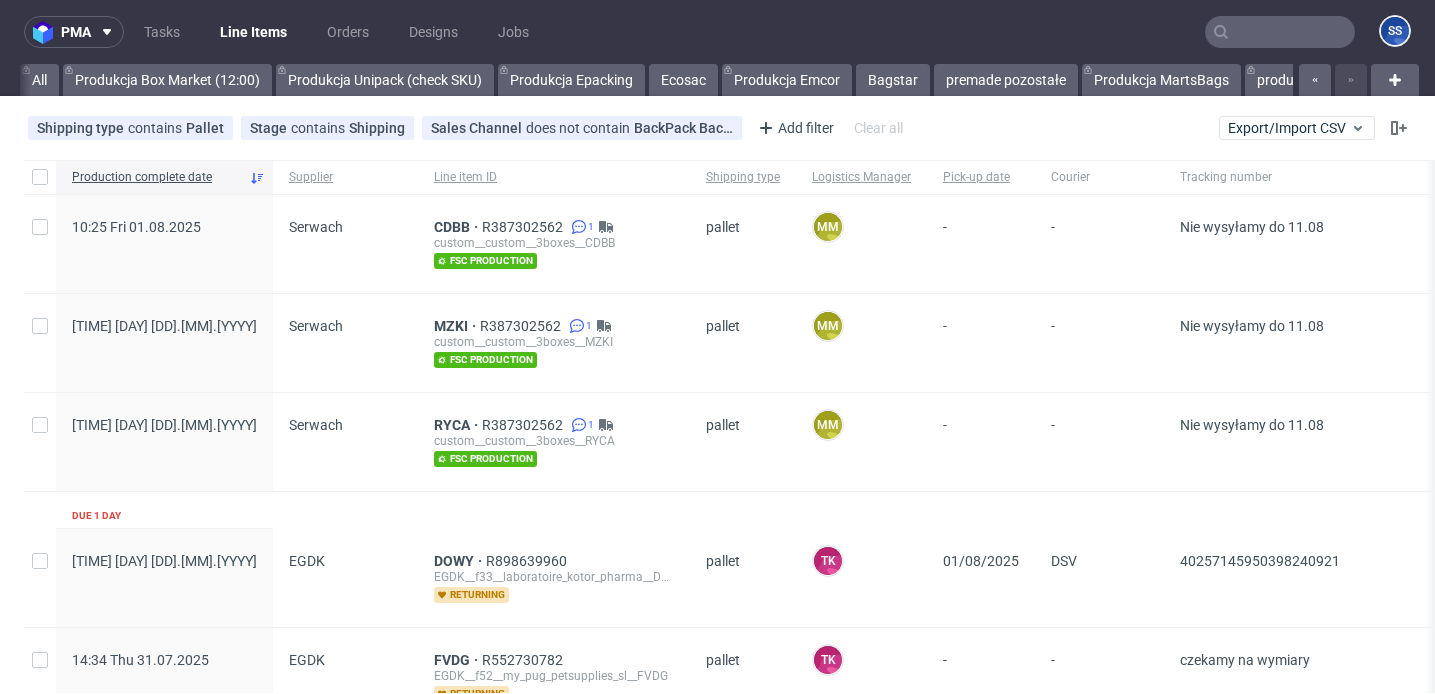 scroll, scrollTop: 0, scrollLeft: 0, axis: both 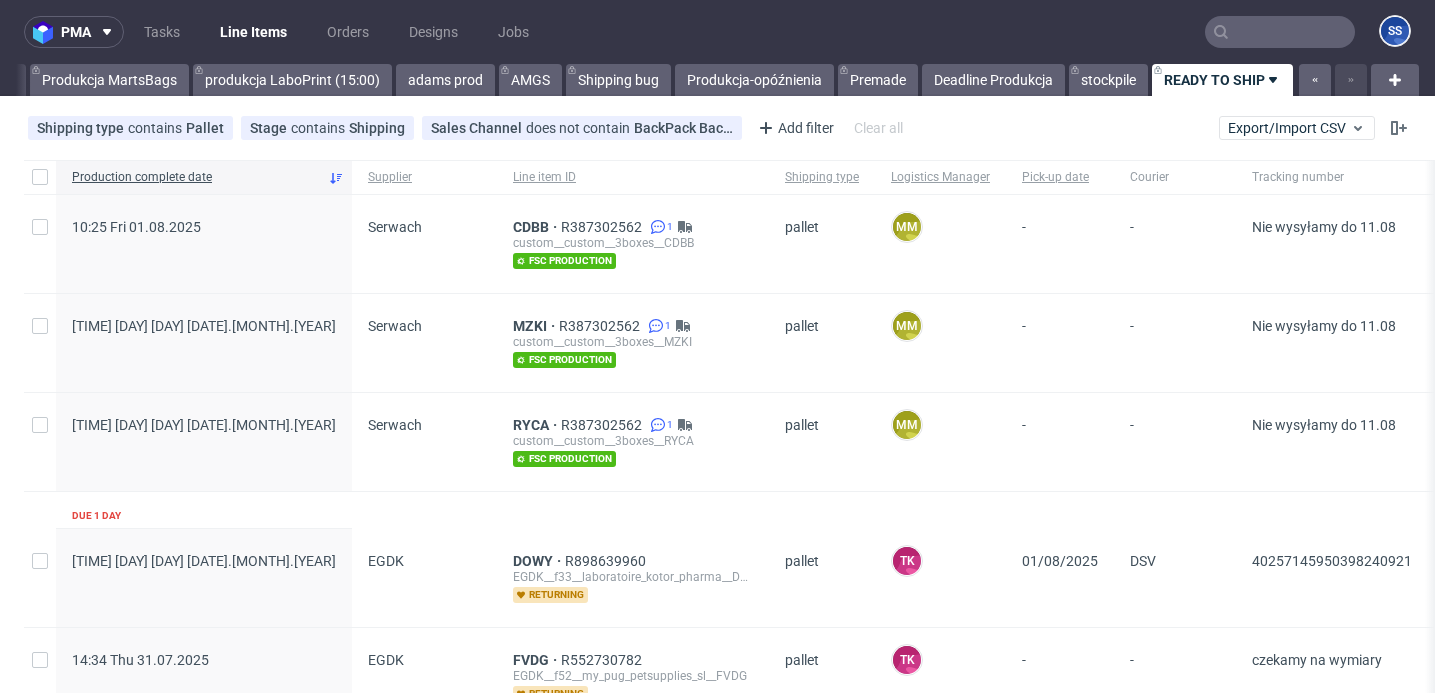 click at bounding box center (1280, 32) 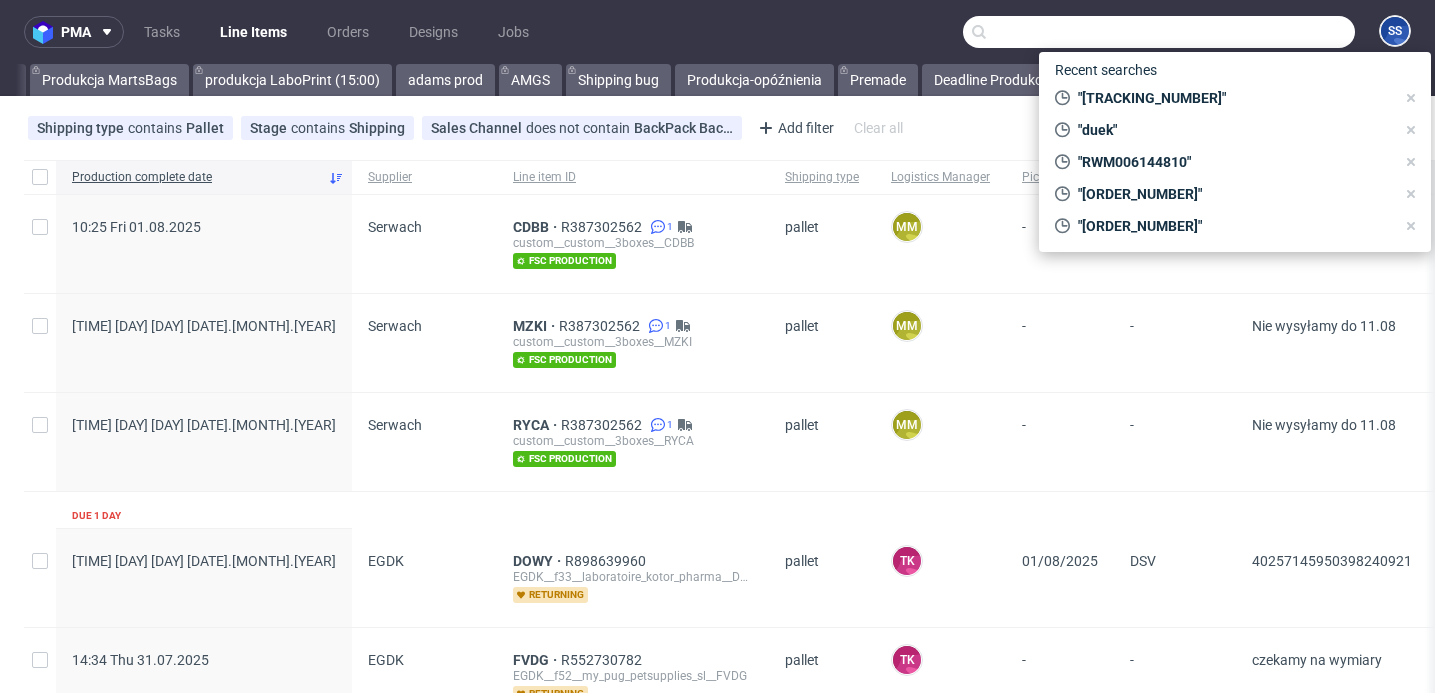 paste on "[TRACKING_NUMBER]" 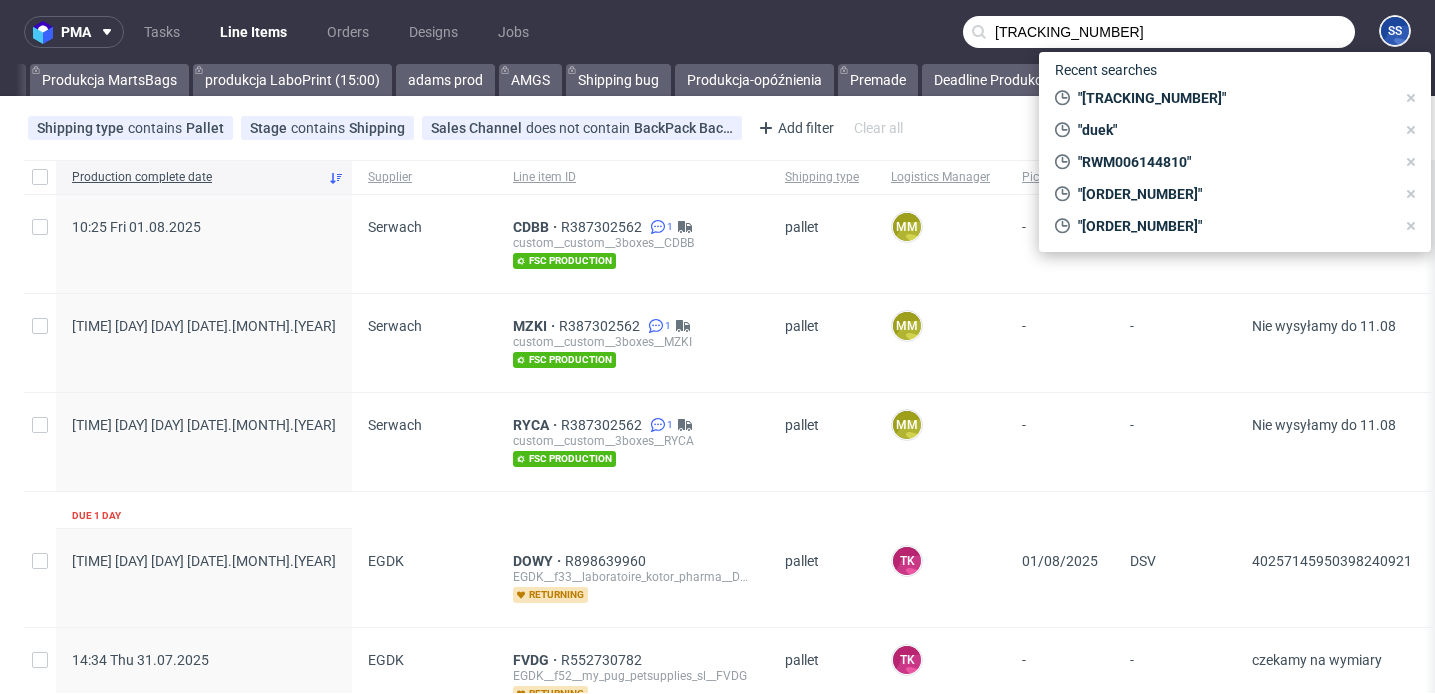 type on "1Z9142396894307234" 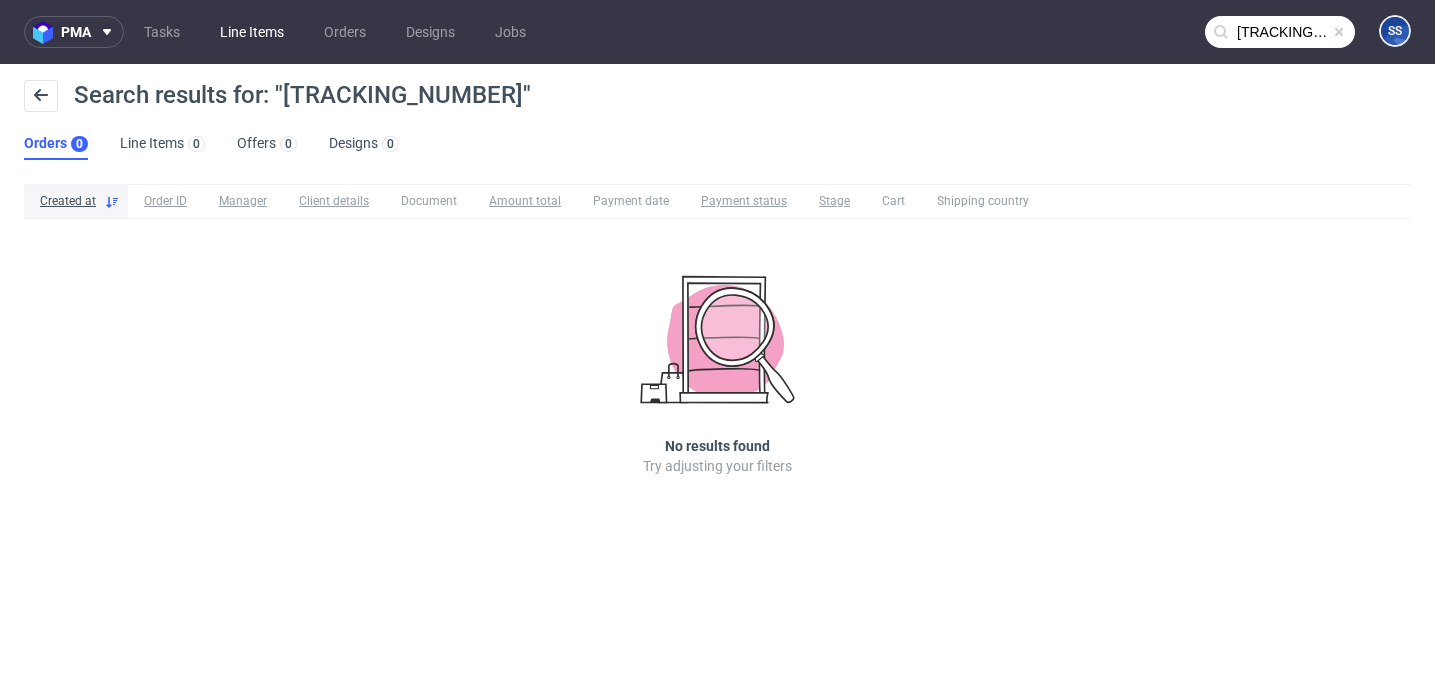 click on "Line Items" at bounding box center (252, 32) 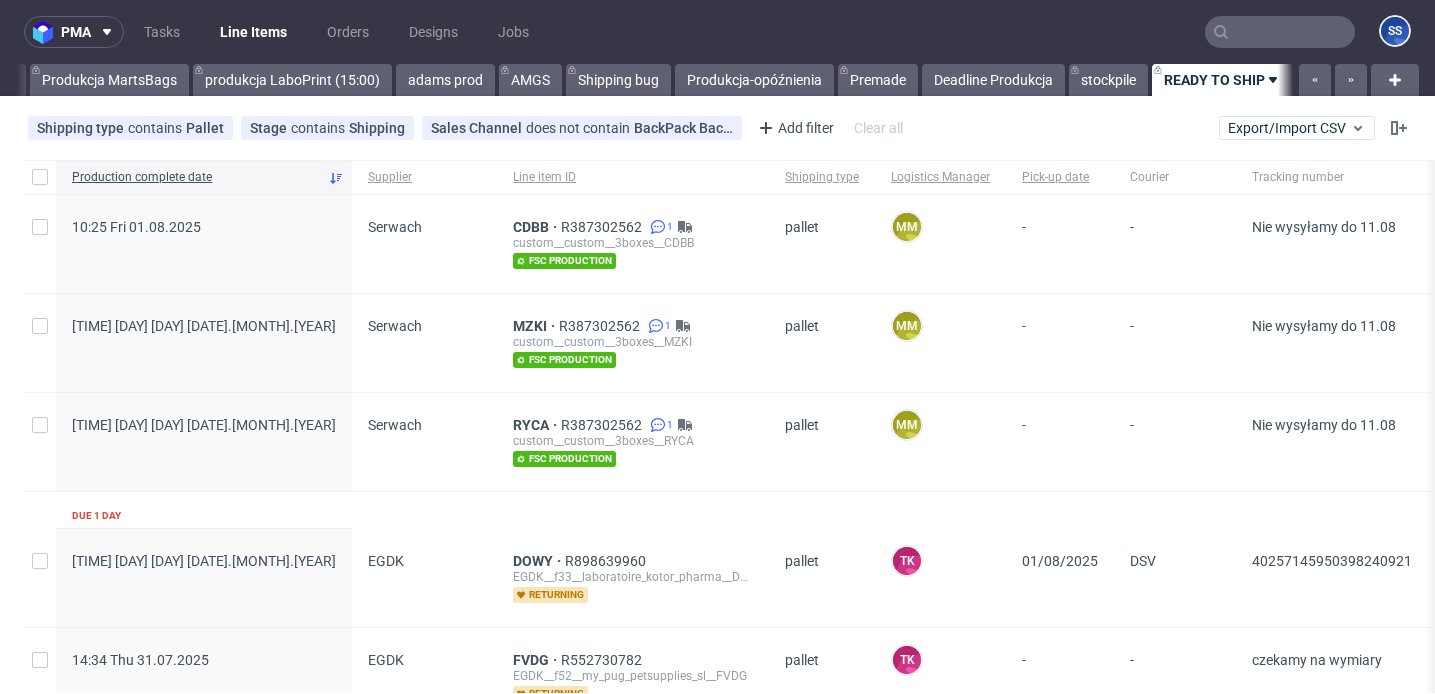 scroll, scrollTop: 0, scrollLeft: 1065, axis: horizontal 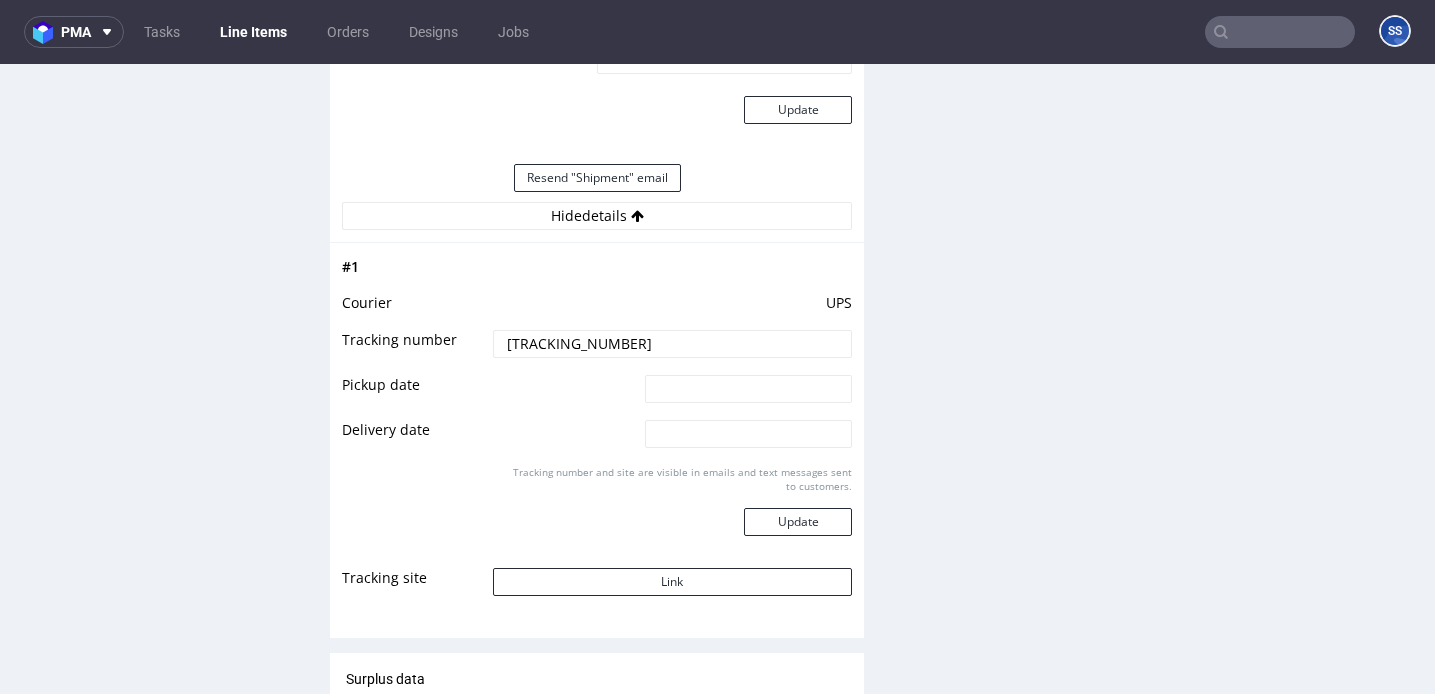 click on "Line Items" at bounding box center [253, 32] 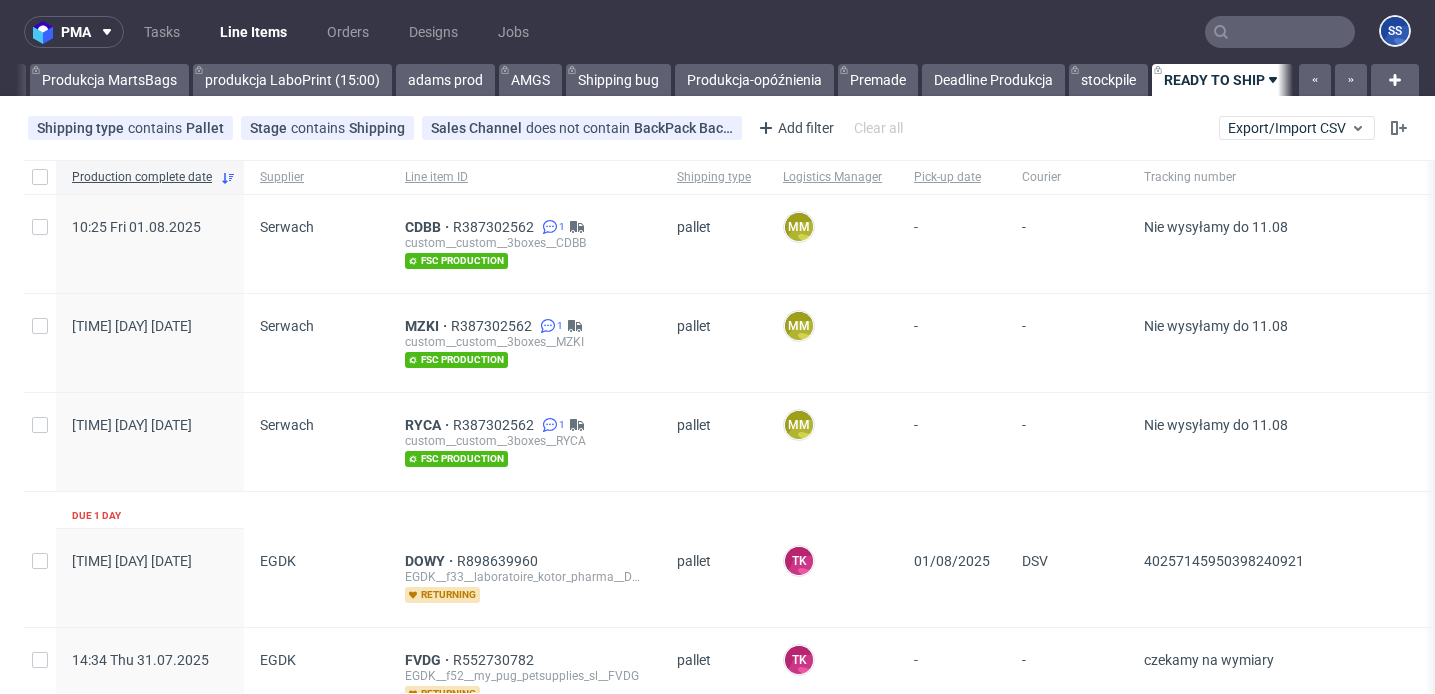 scroll, scrollTop: 0, scrollLeft: 1065, axis: horizontal 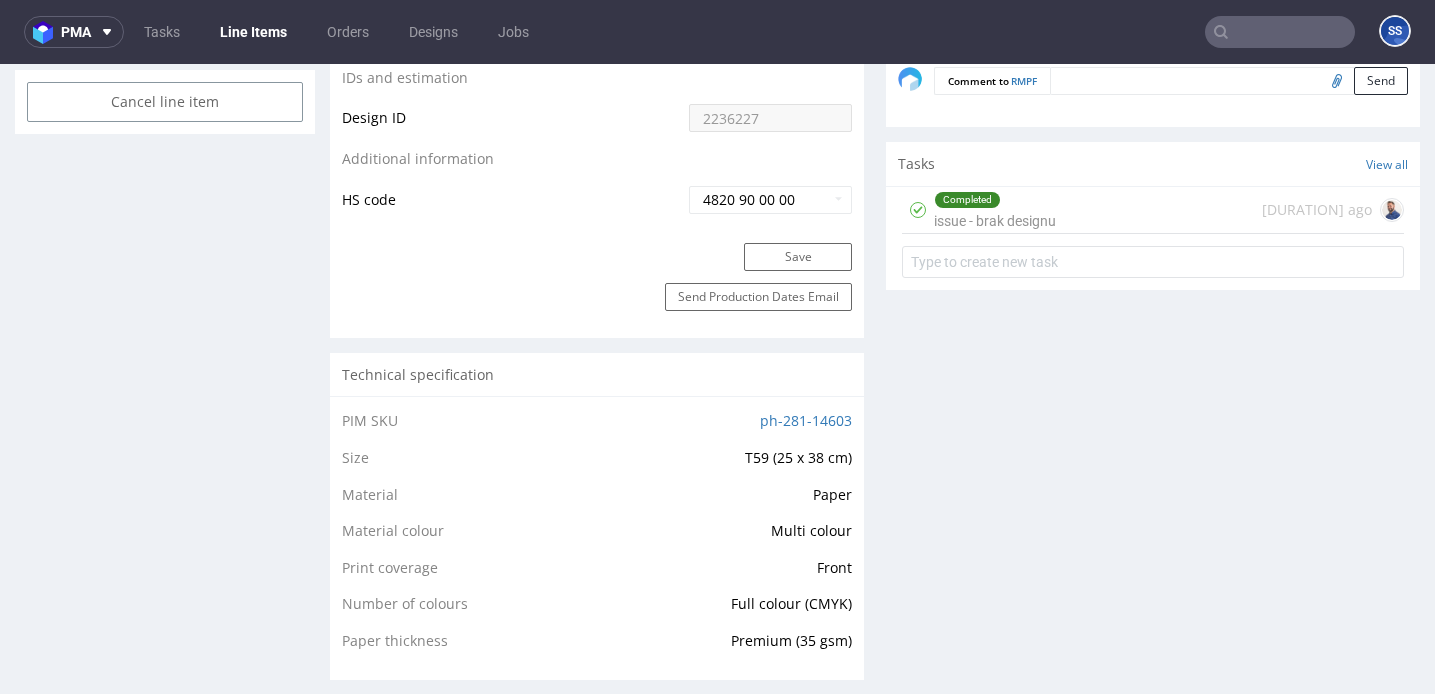 click on "Line Items" at bounding box center [253, 32] 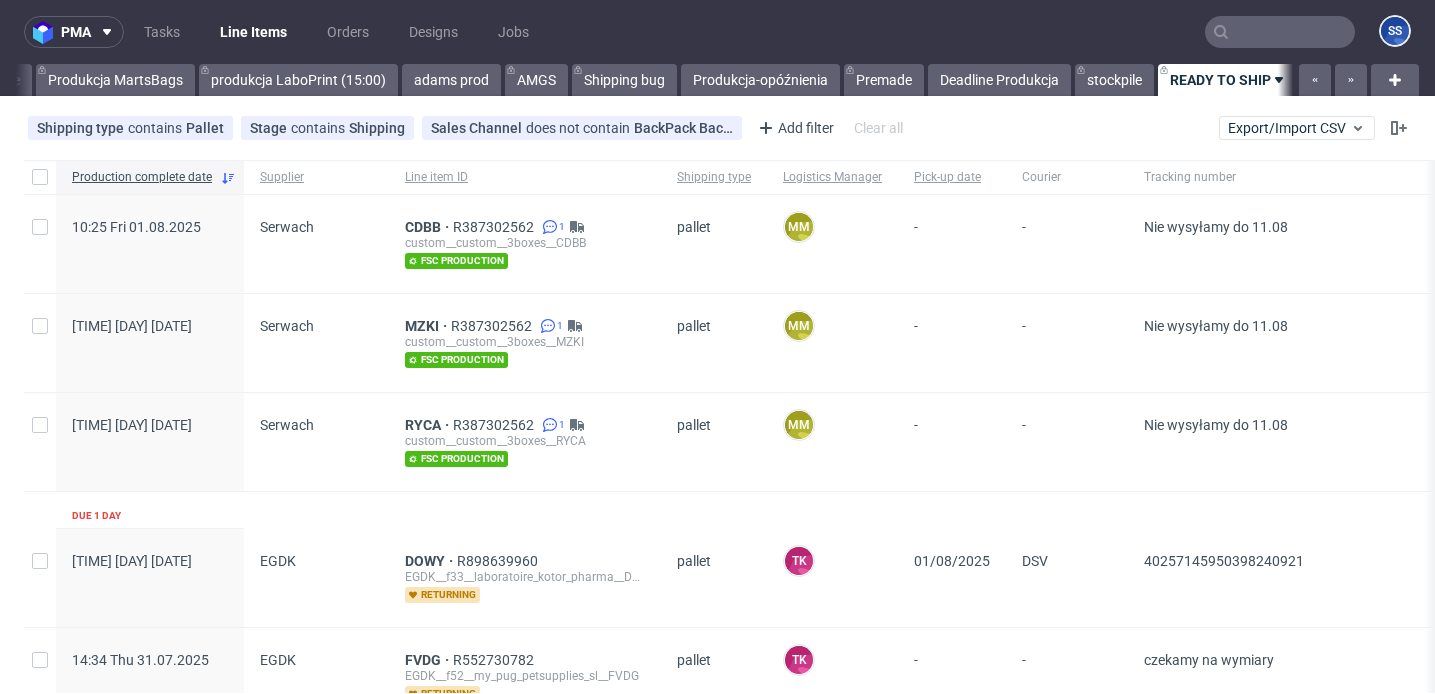 scroll, scrollTop: 0, scrollLeft: 1065, axis: horizontal 